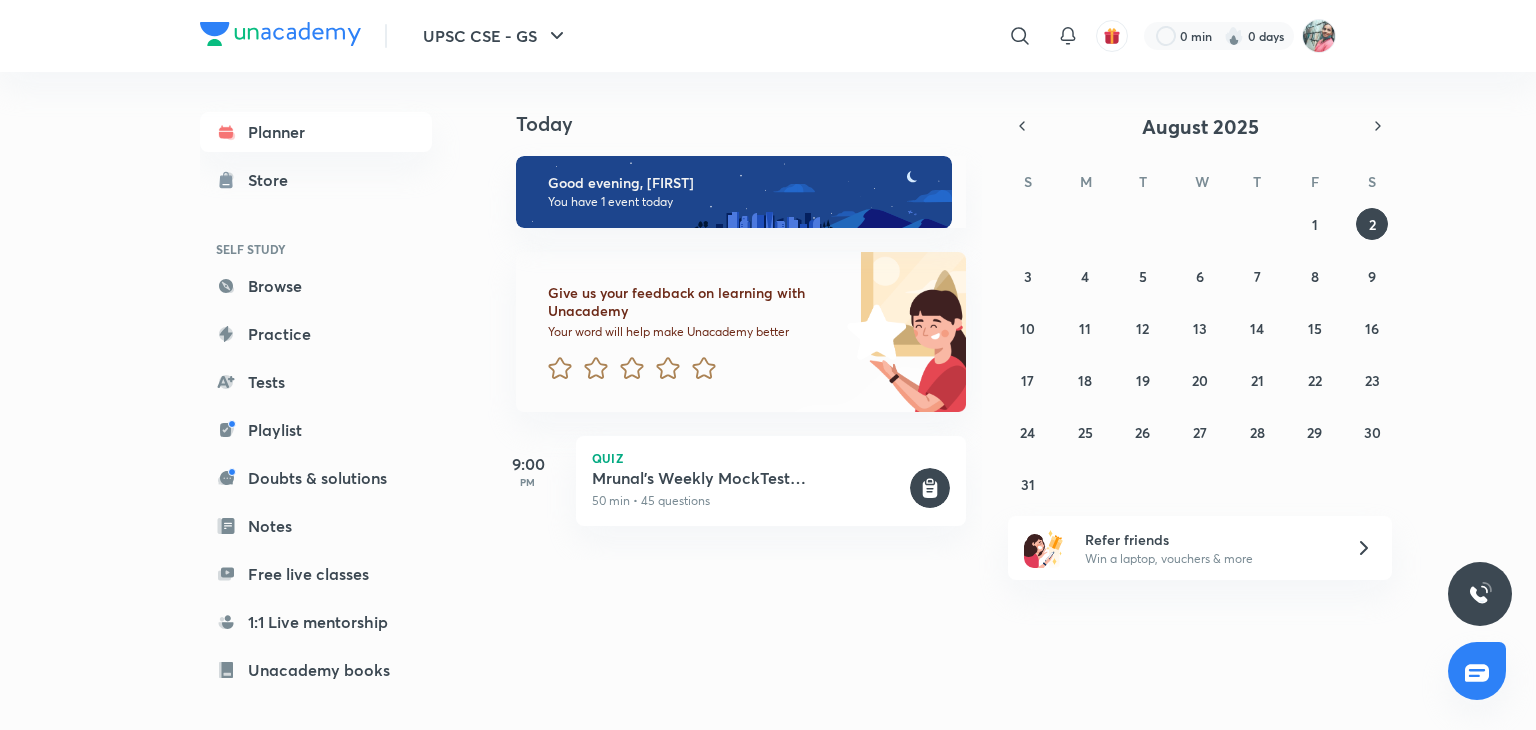 scroll, scrollTop: 0, scrollLeft: 0, axis: both 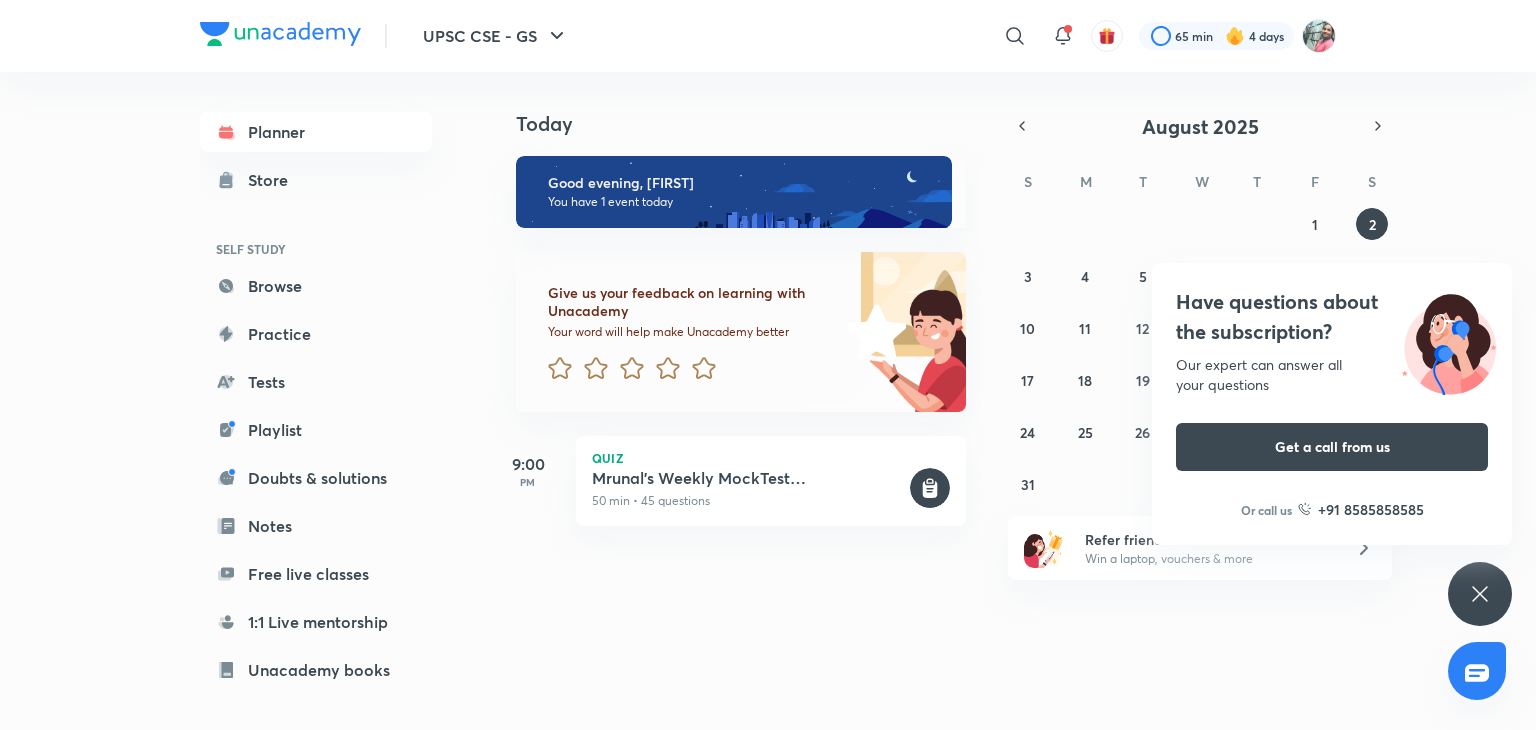 click 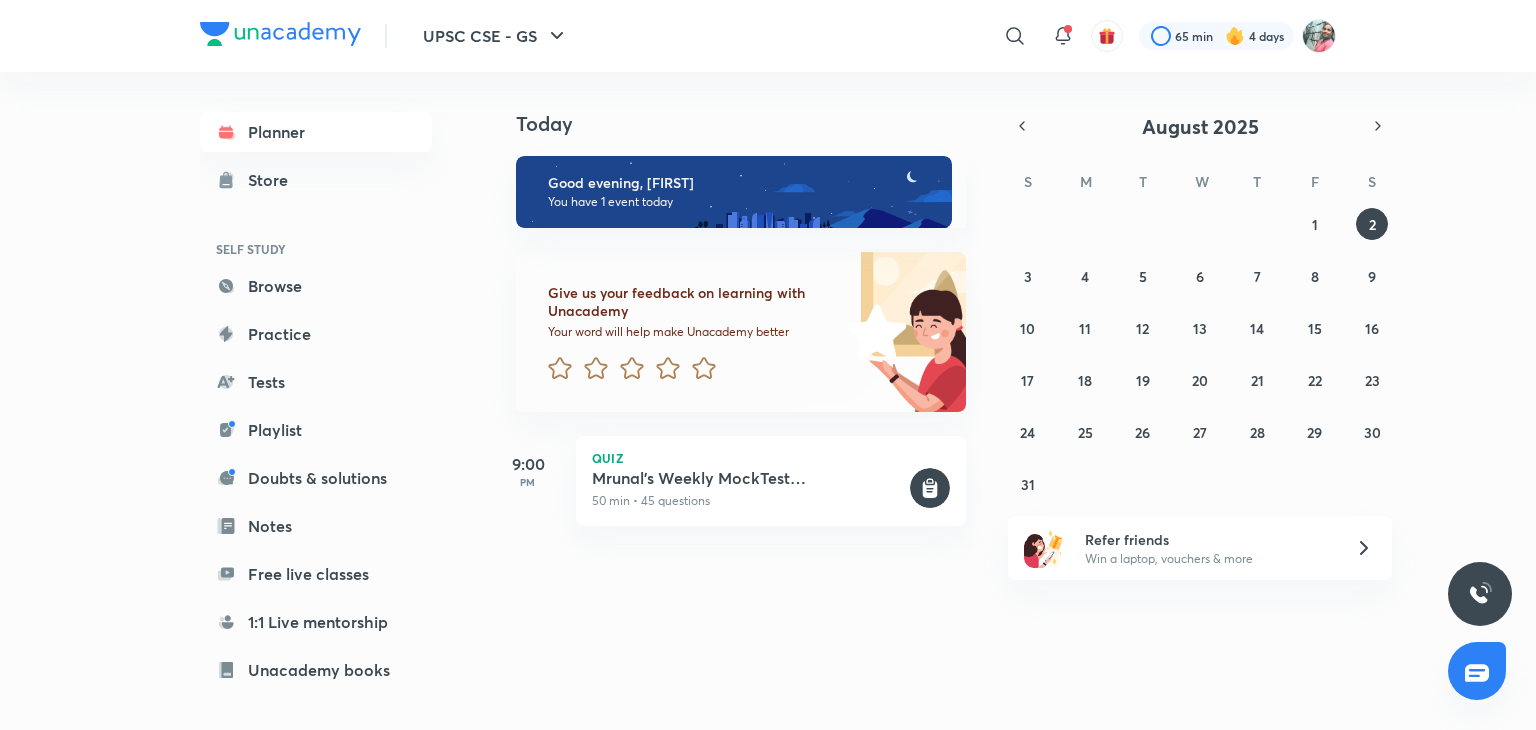 click on "Today" at bounding box center [751, 124] 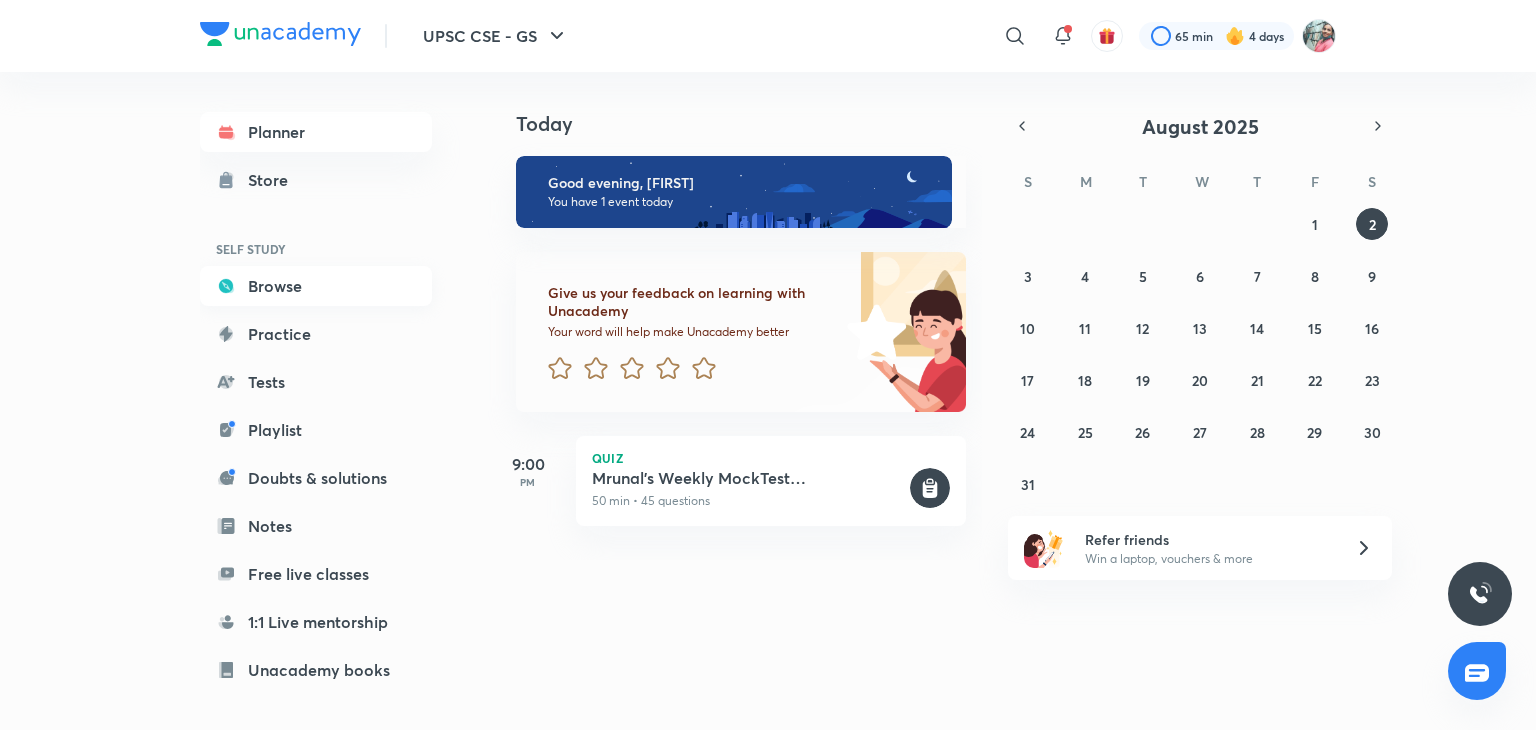 click on "Browse" at bounding box center [316, 286] 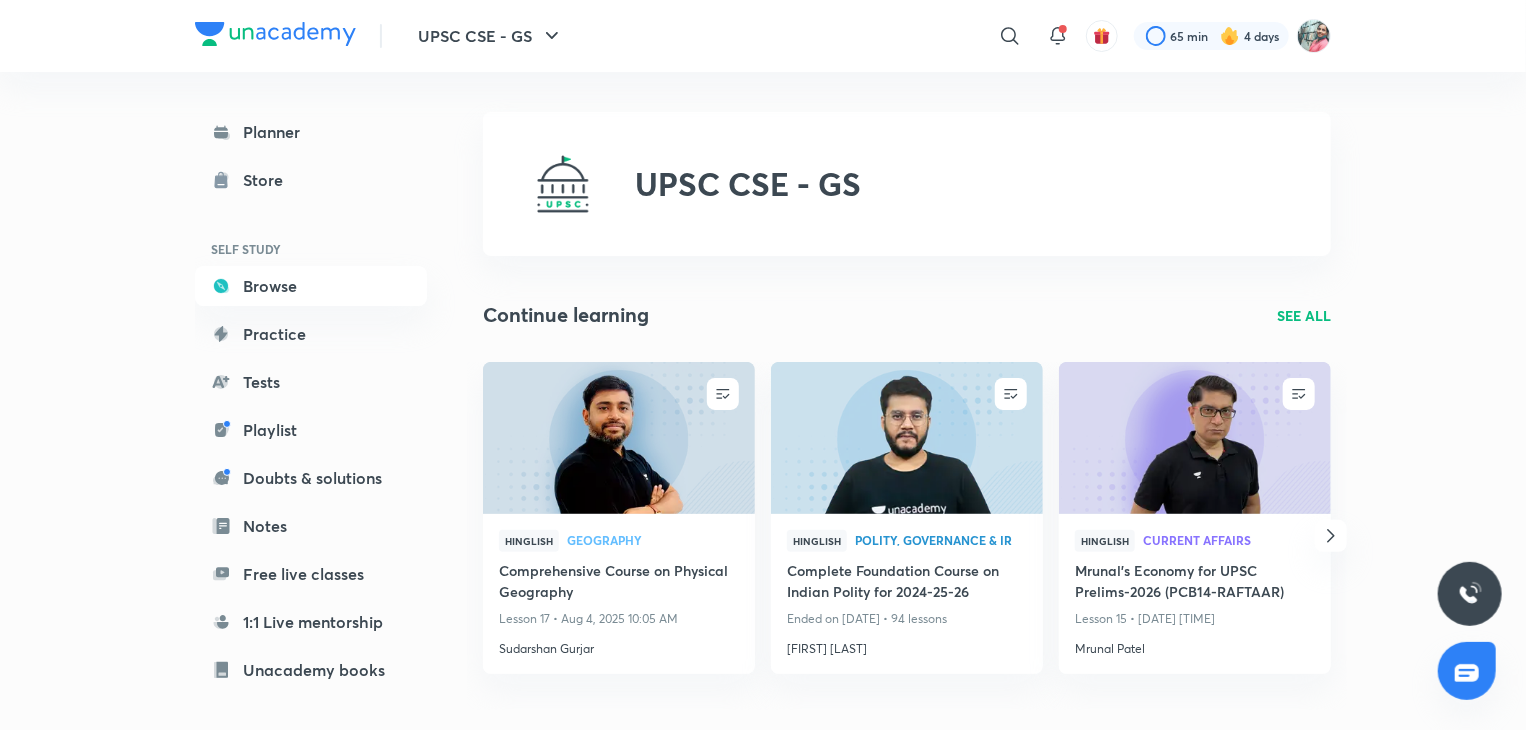 click 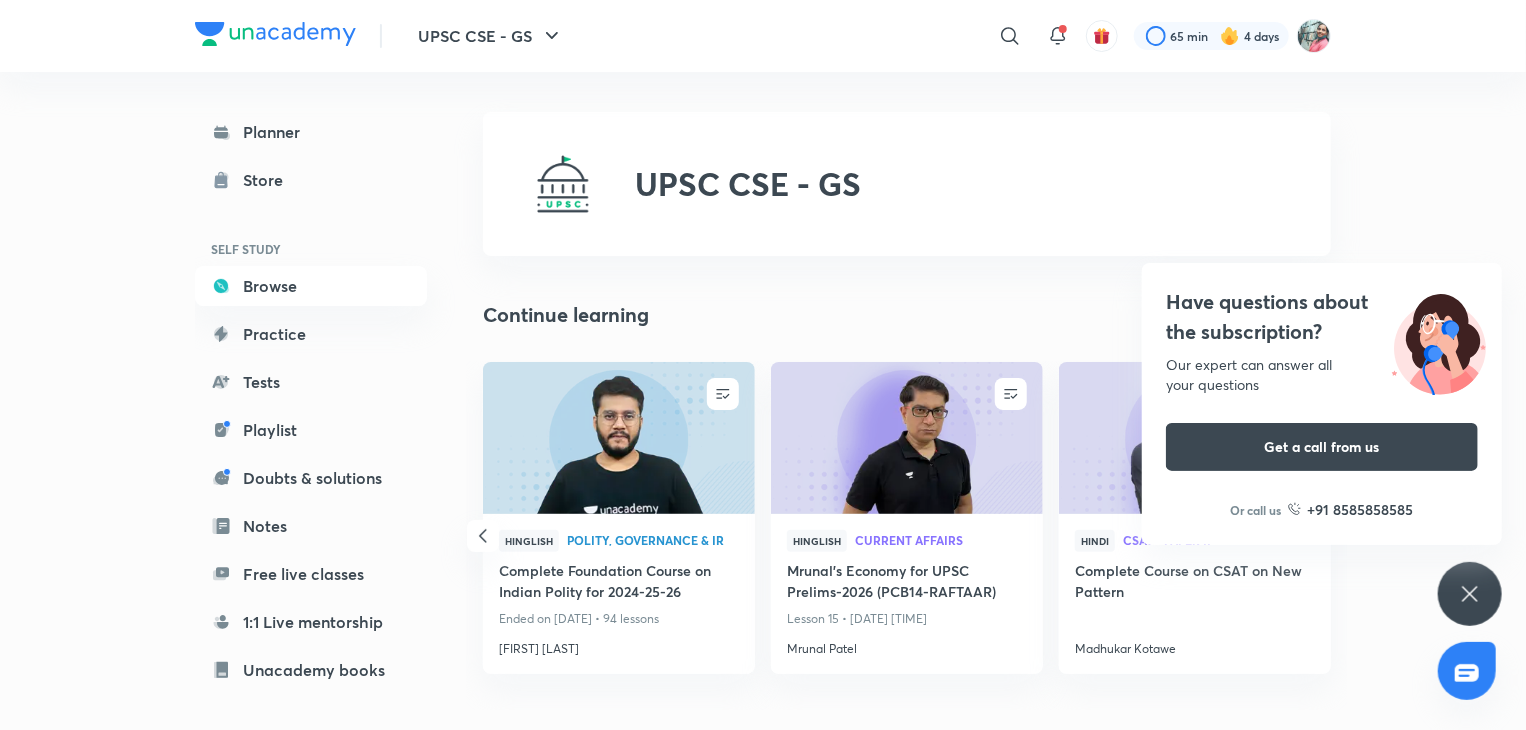 click on "Have questions about the subscription? Our expert can answer all your questions Get a call from us Or call us +91 8585858585" at bounding box center [1470, 594] 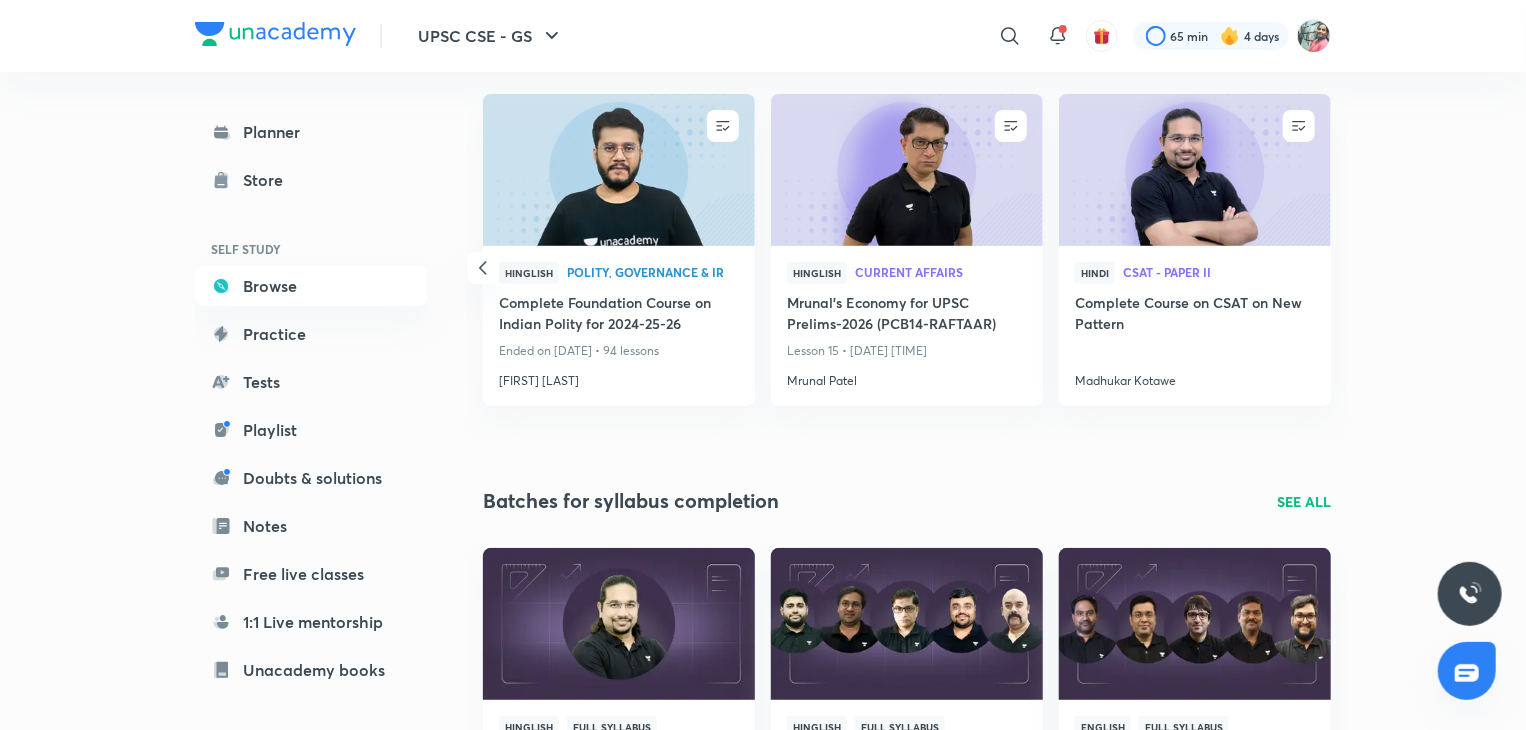 scroll, scrollTop: 274, scrollLeft: 0, axis: vertical 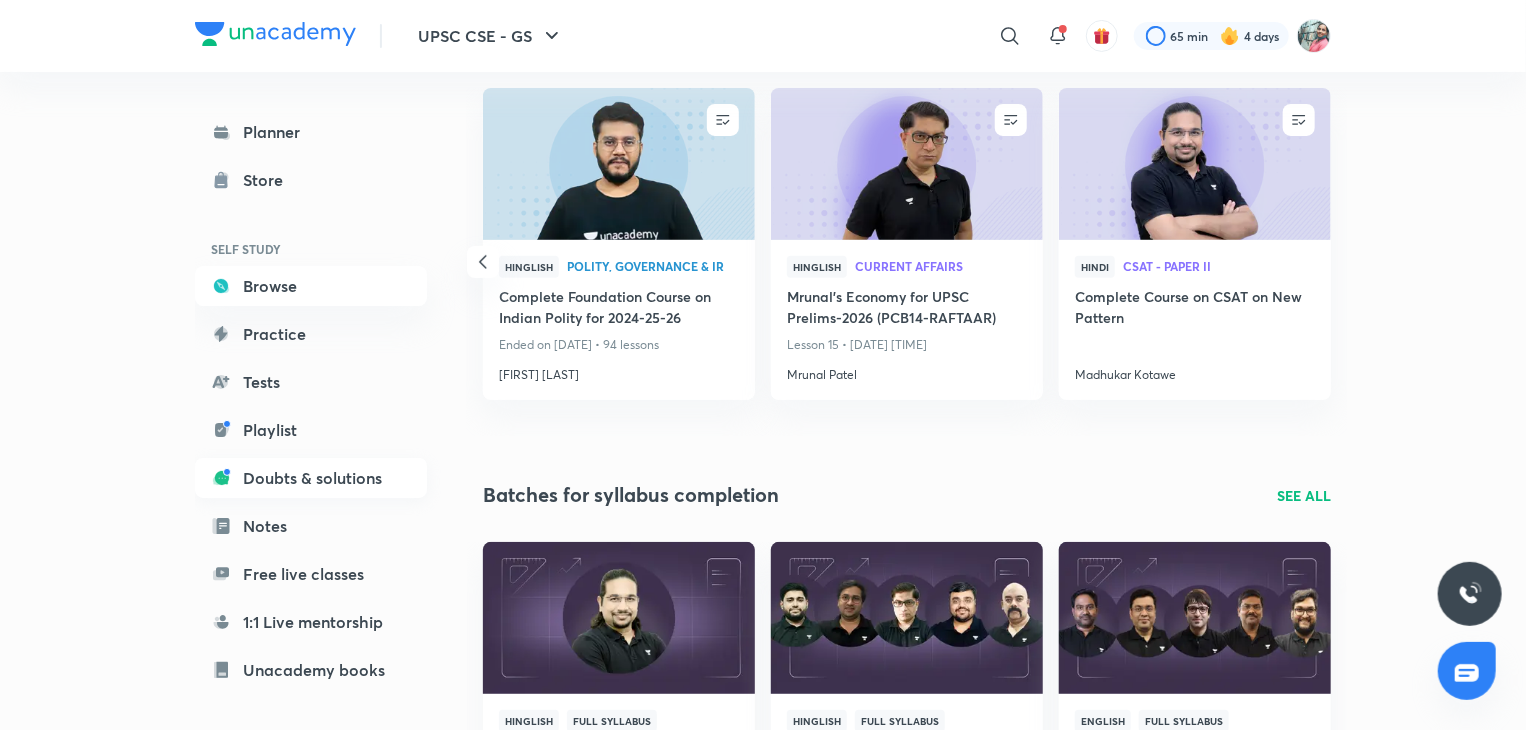click on "Doubts & solutions" at bounding box center (311, 478) 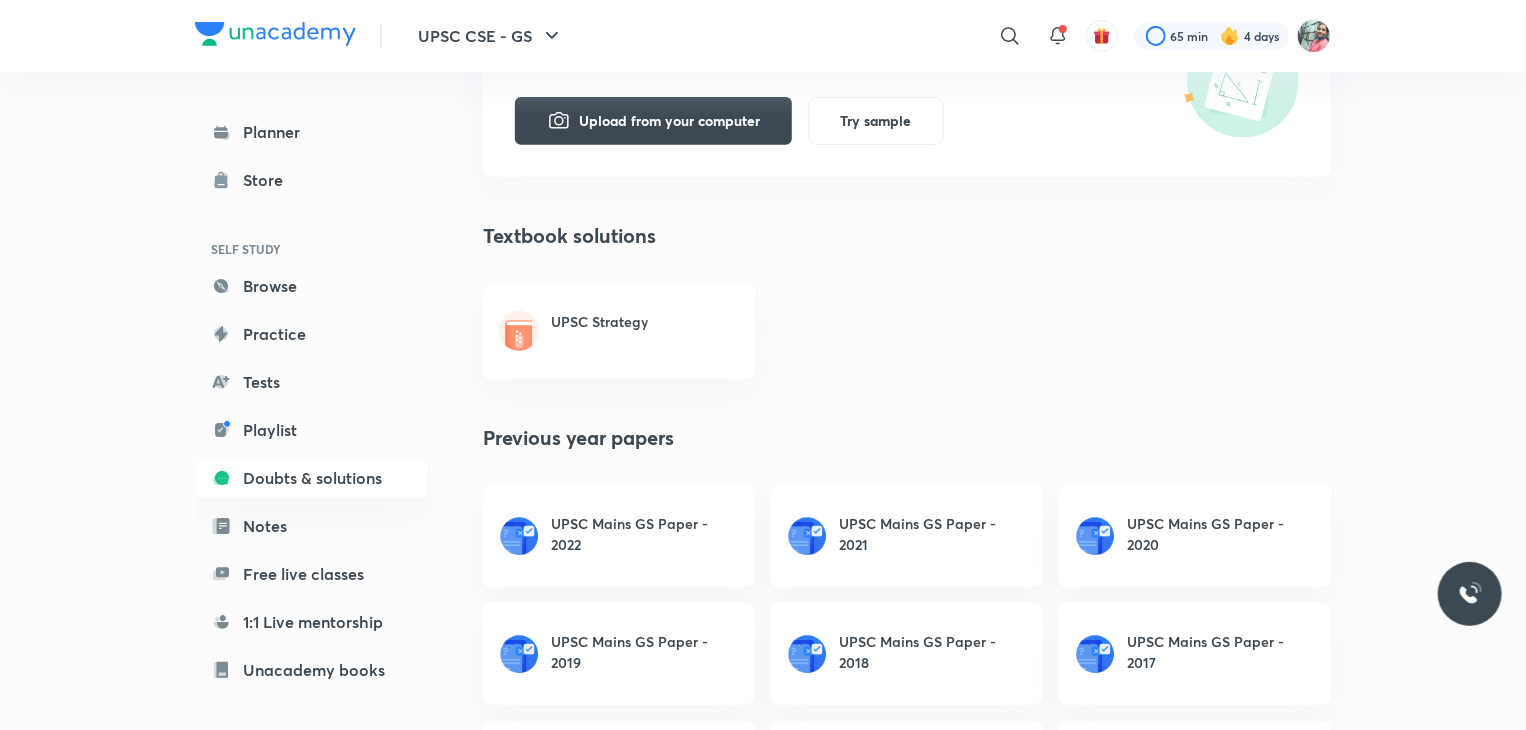 scroll, scrollTop: 379, scrollLeft: 0, axis: vertical 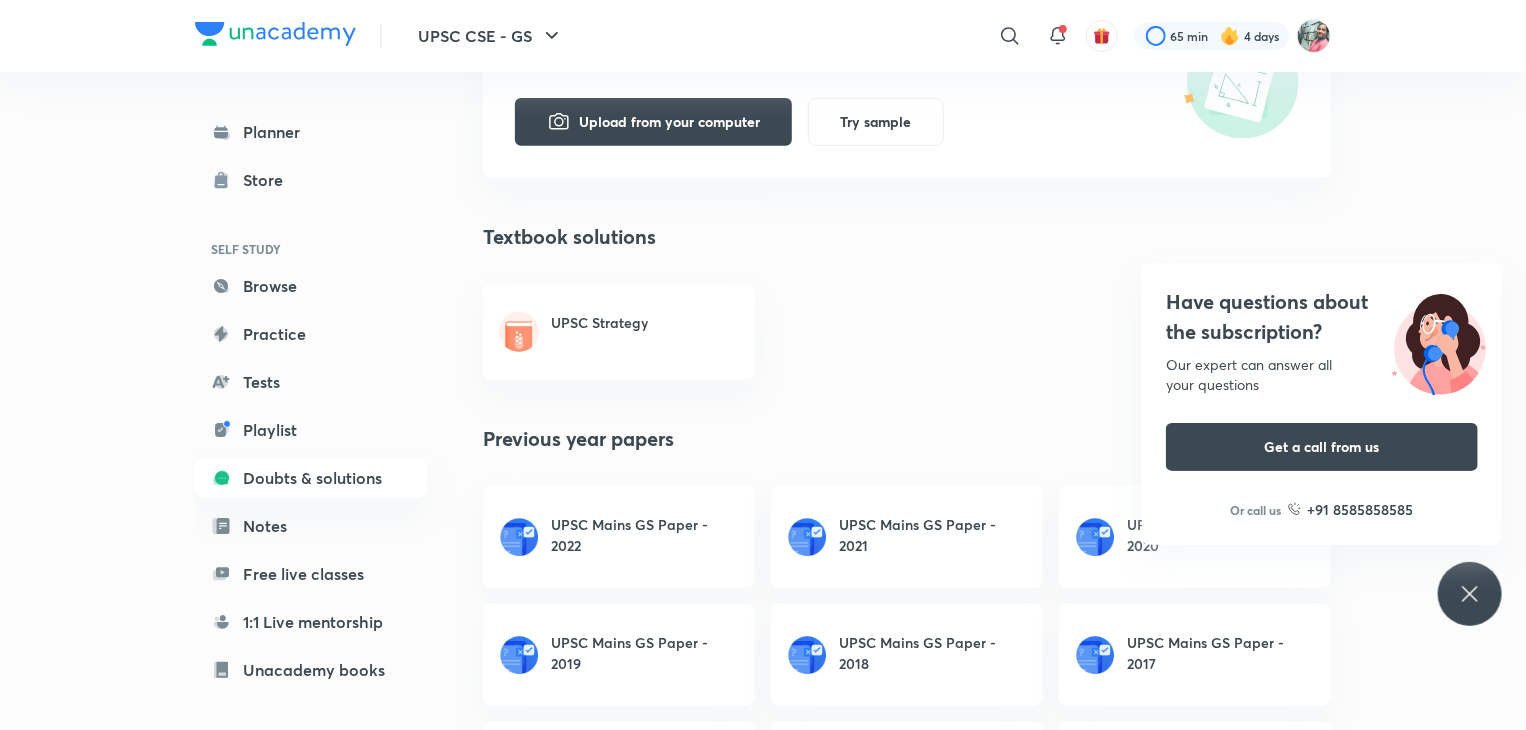 click on "UPSC Strategy" at bounding box center [619, 332] 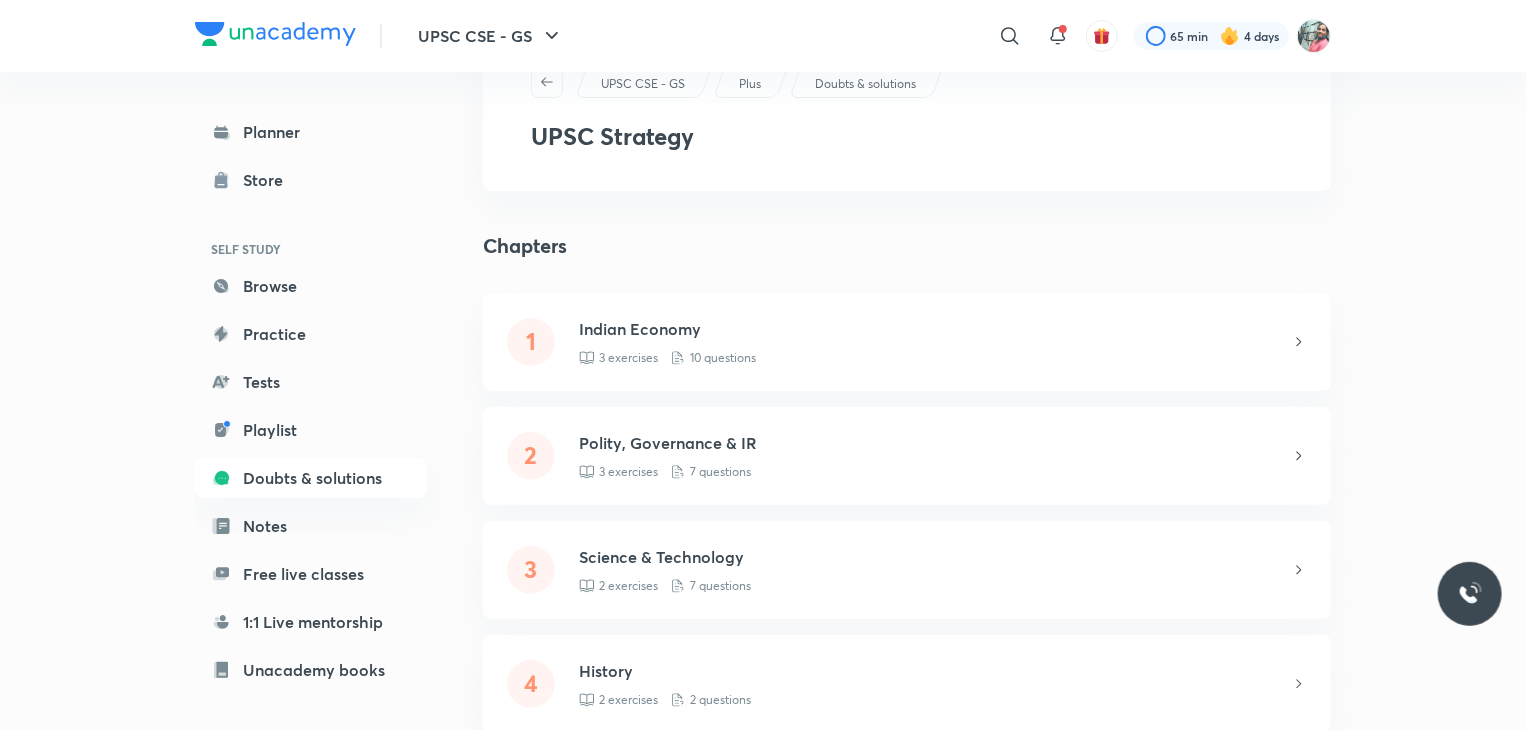 scroll, scrollTop: 239, scrollLeft: 0, axis: vertical 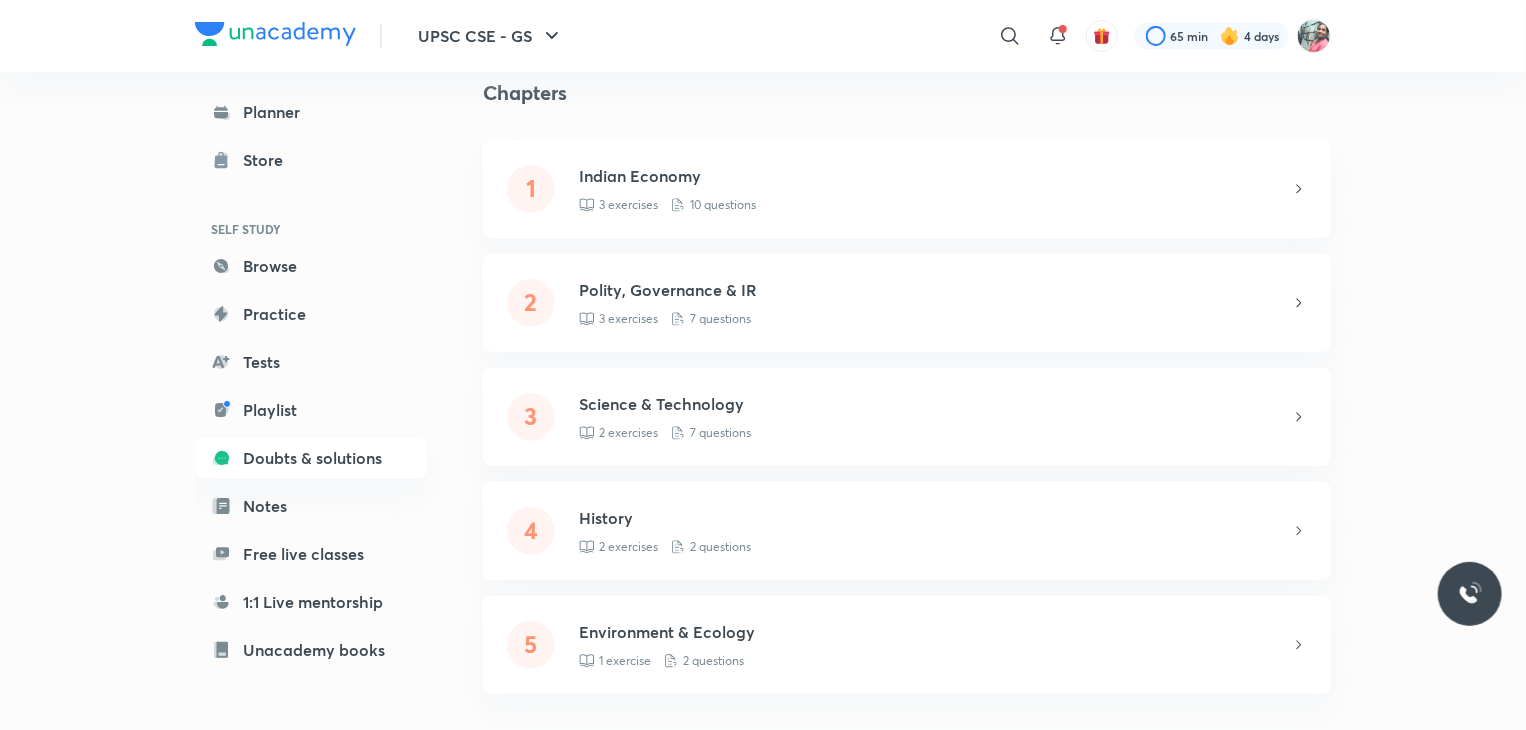 click on "Environment & Ecology 1 exercise 2 questions" at bounding box center (935, 645) 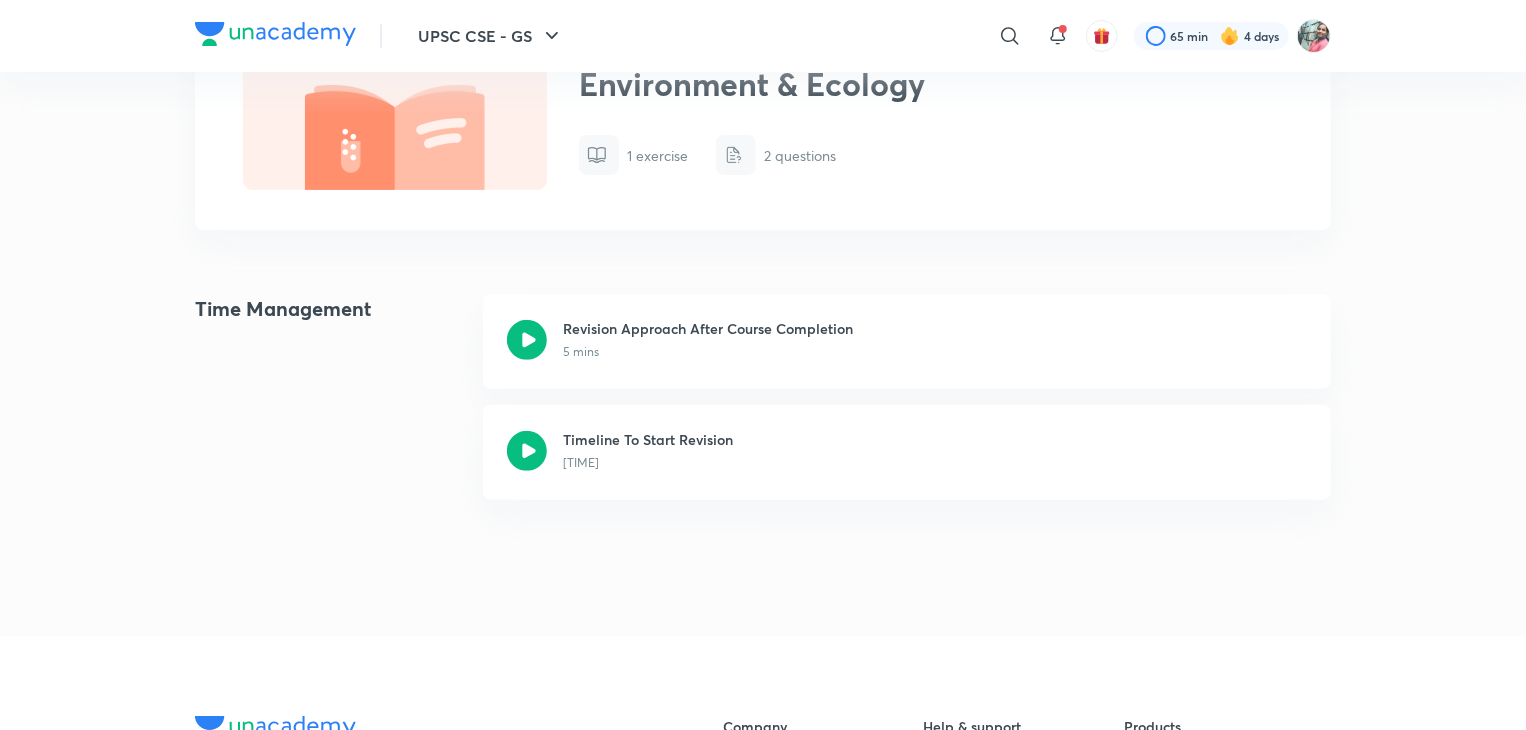 scroll, scrollTop: 0, scrollLeft: 0, axis: both 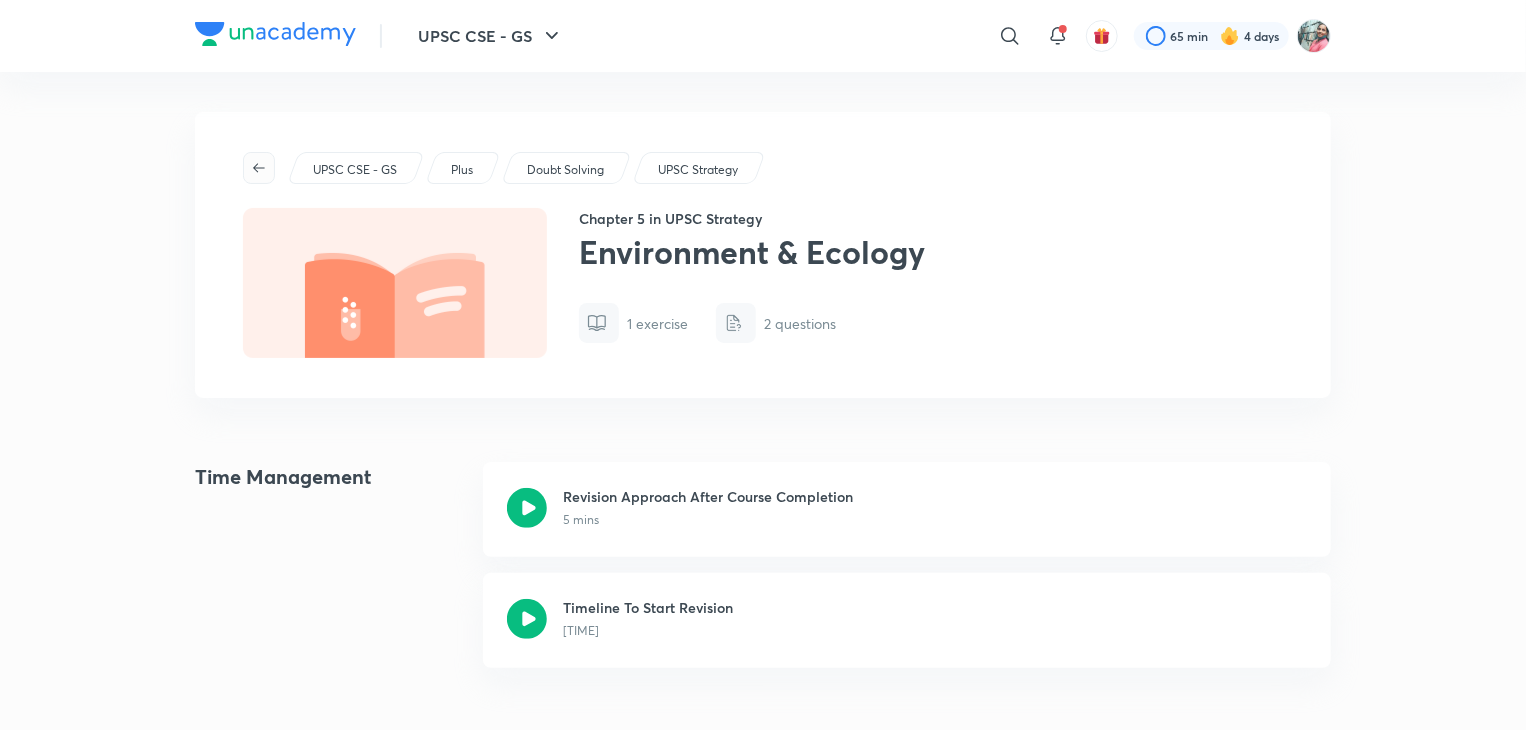 click 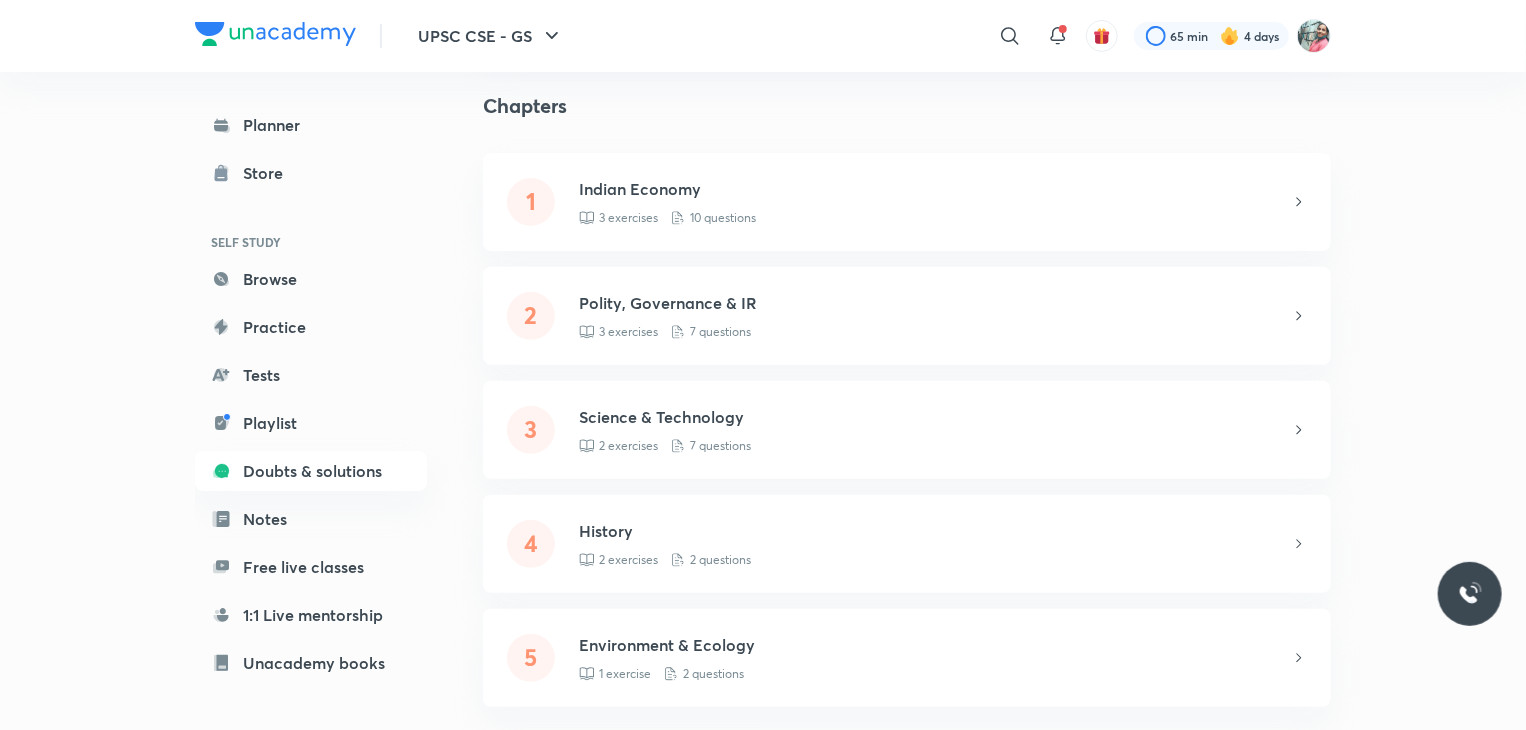 scroll, scrollTop: 239, scrollLeft: 0, axis: vertical 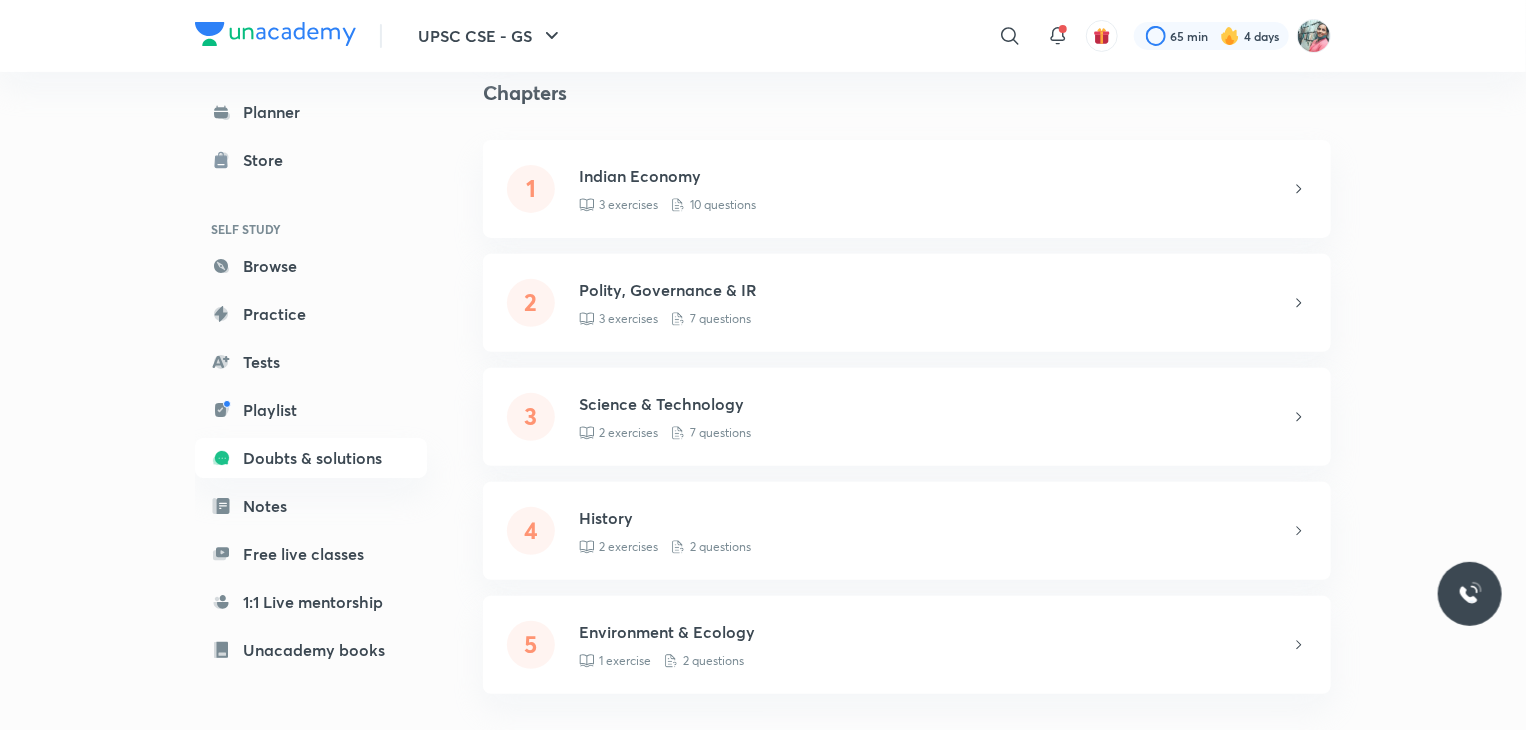 click on "2 exercises 2 questions" at bounding box center [935, 547] 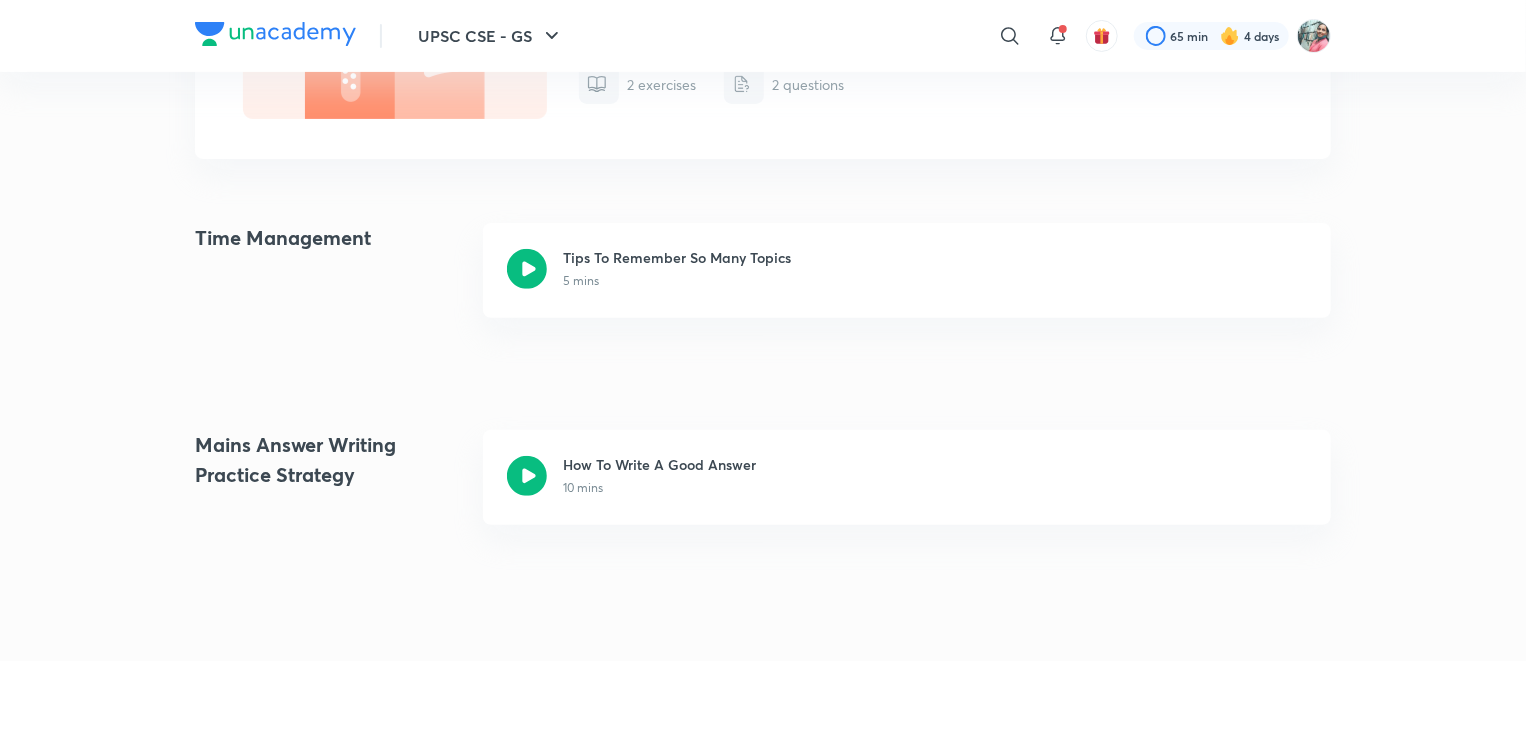 scroll, scrollTop: 0, scrollLeft: 0, axis: both 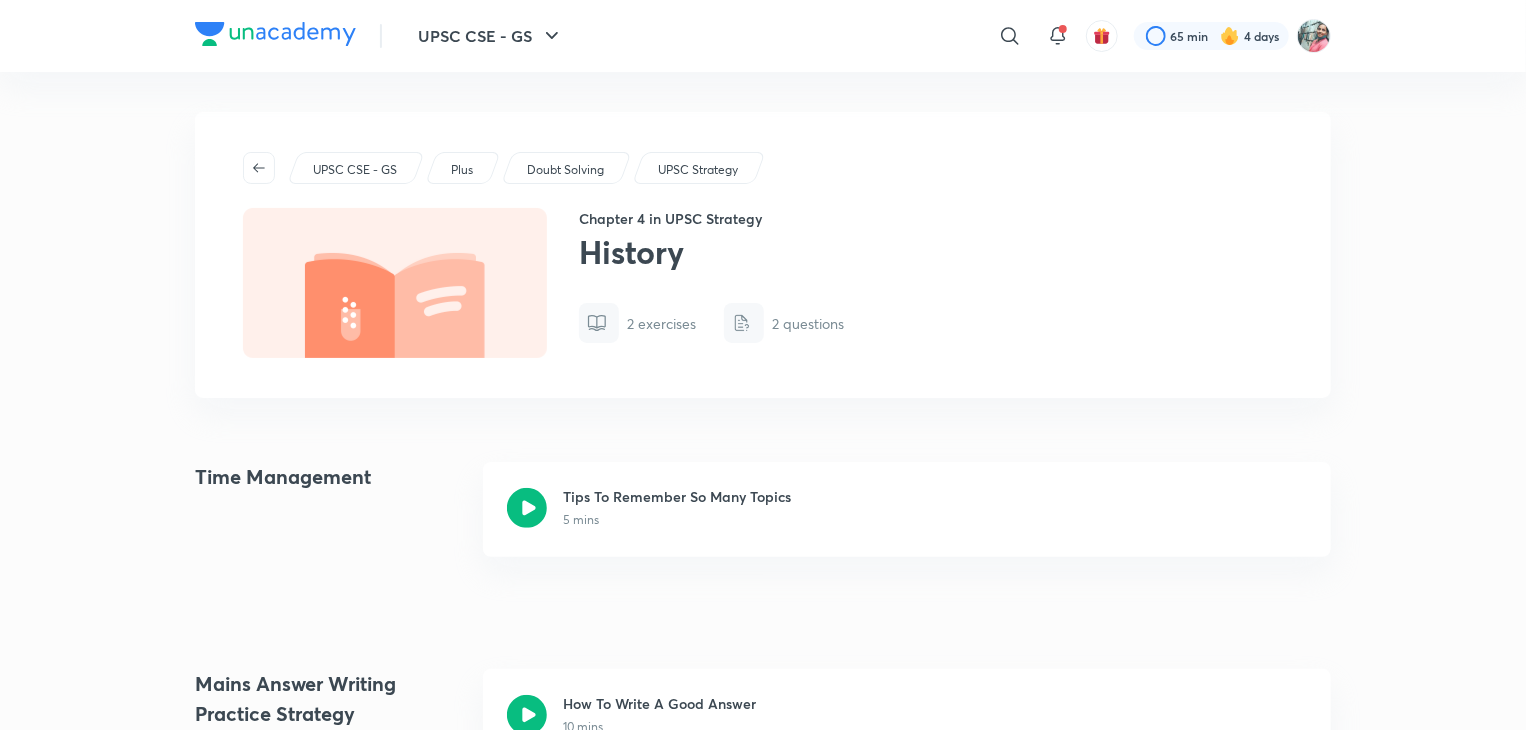 click on "Tips To Remember So Many Topics" at bounding box center [677, 496] 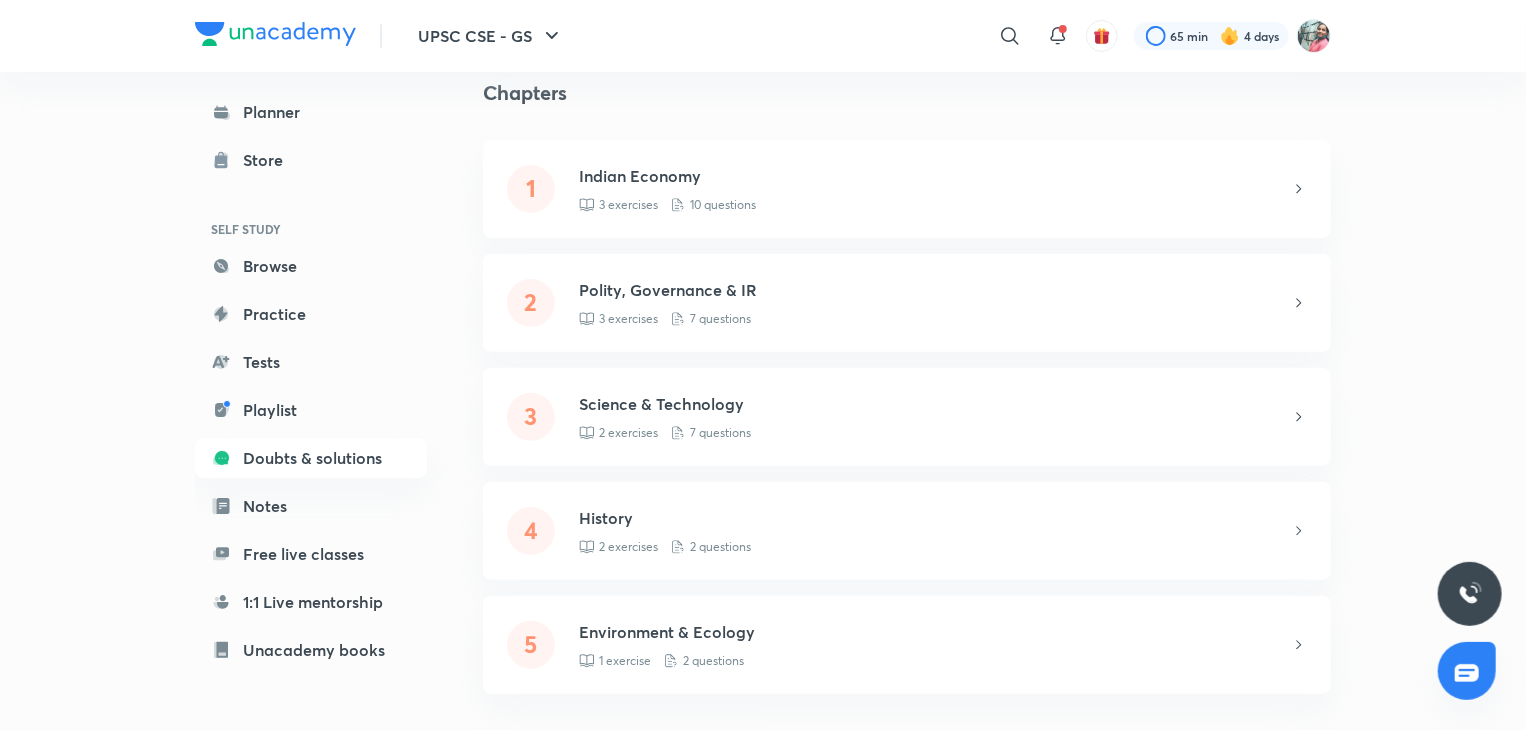 scroll, scrollTop: 0, scrollLeft: 0, axis: both 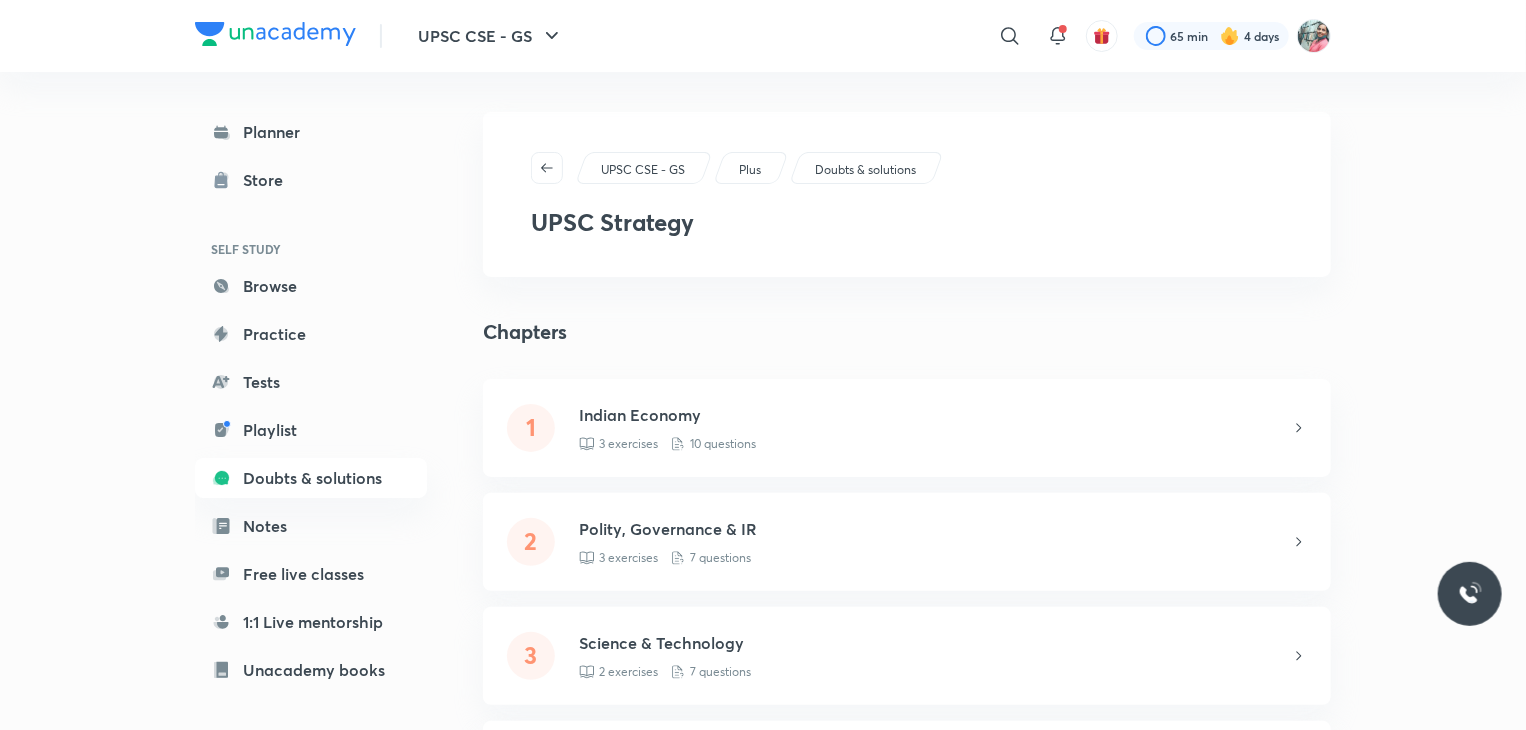 click on "SELF STUDY" at bounding box center (311, 249) 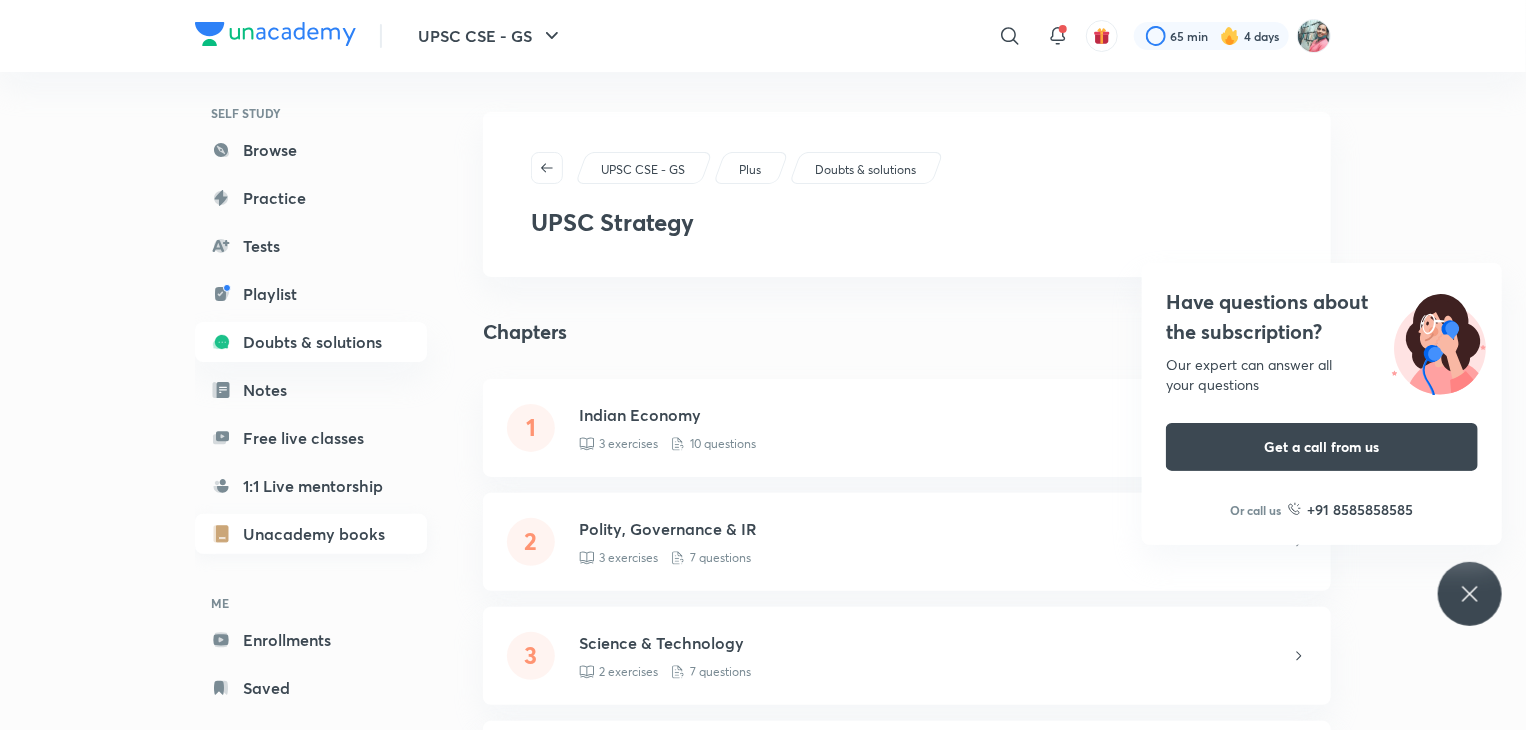 scroll, scrollTop: 136, scrollLeft: 0, axis: vertical 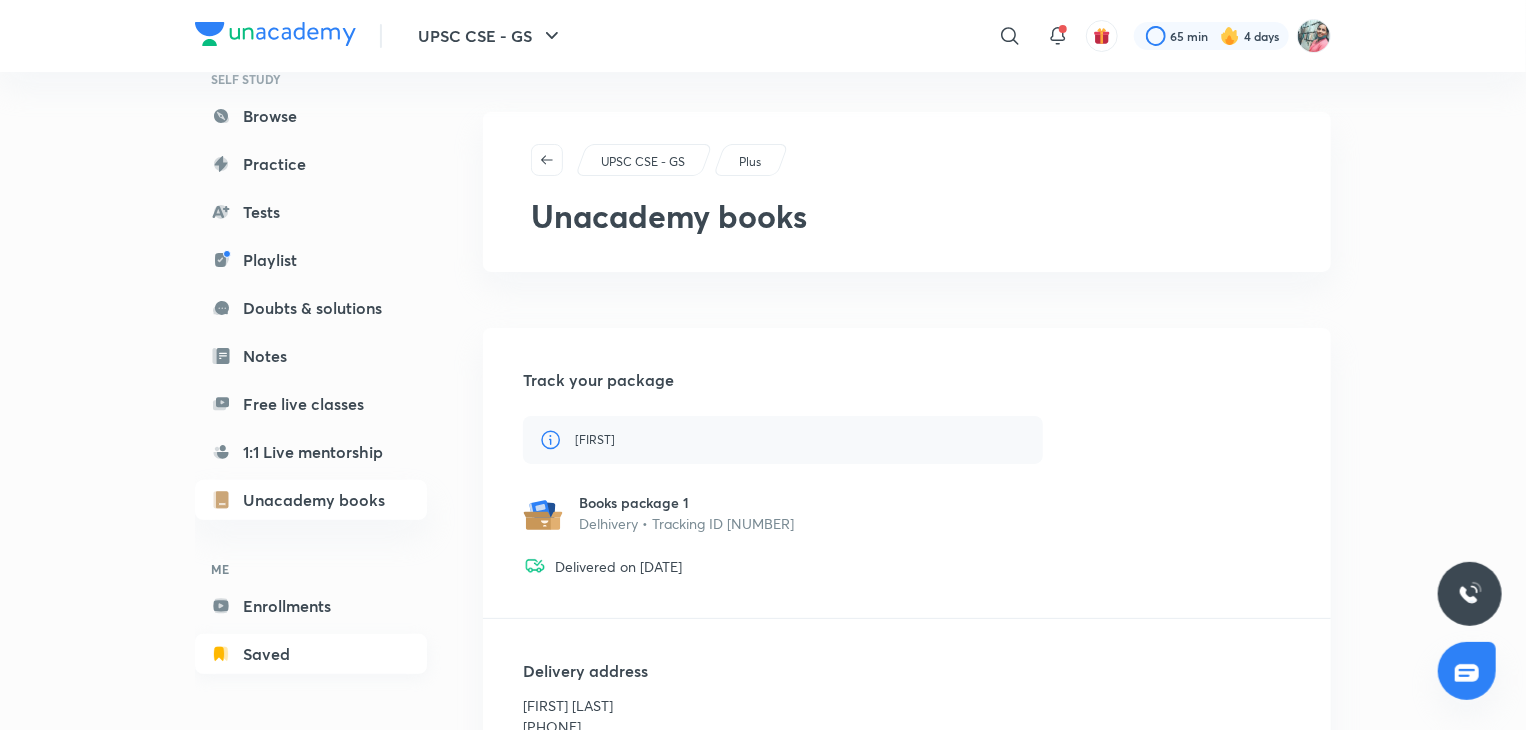 click on "Saved" at bounding box center [311, 654] 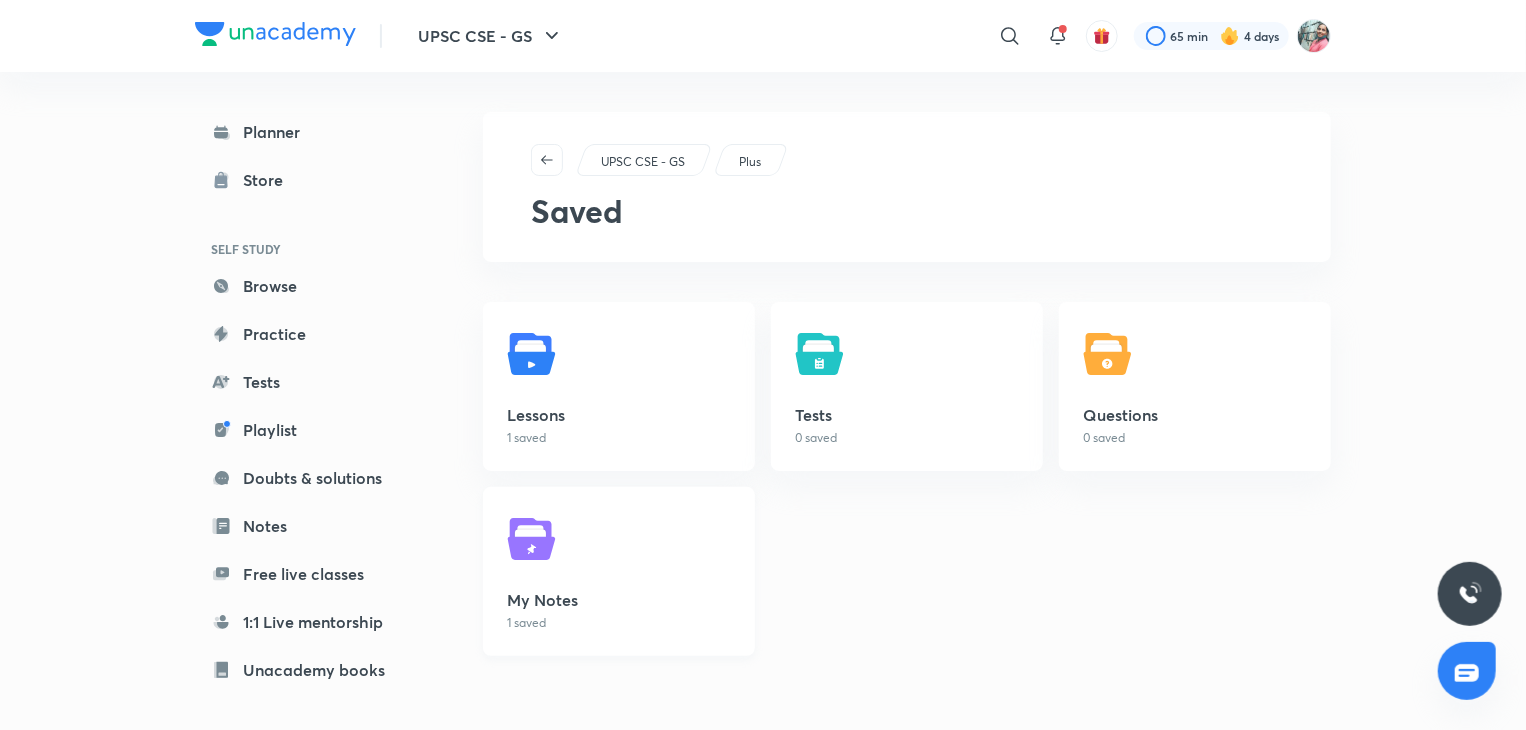 click on "My Notes 1 saved" at bounding box center (619, 571) 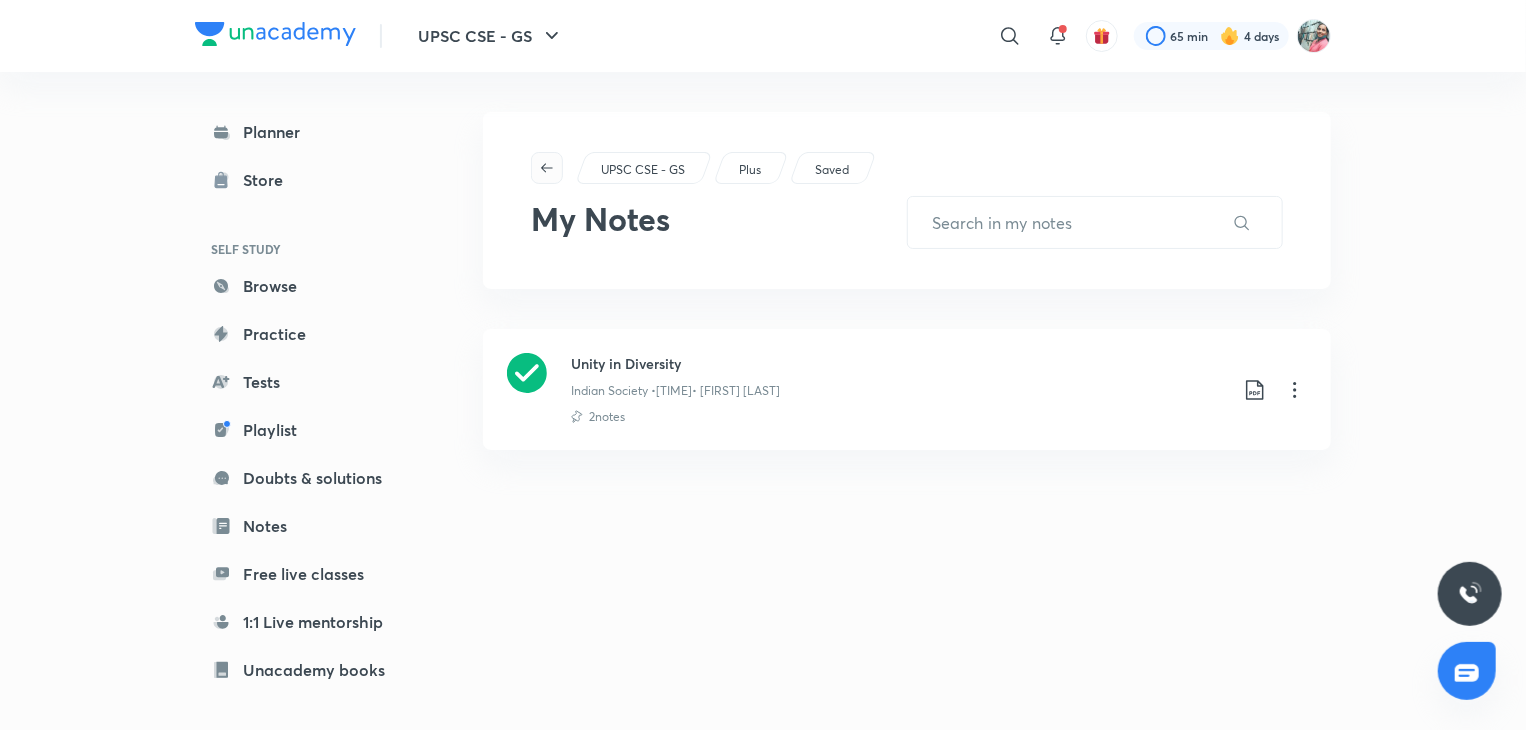 click 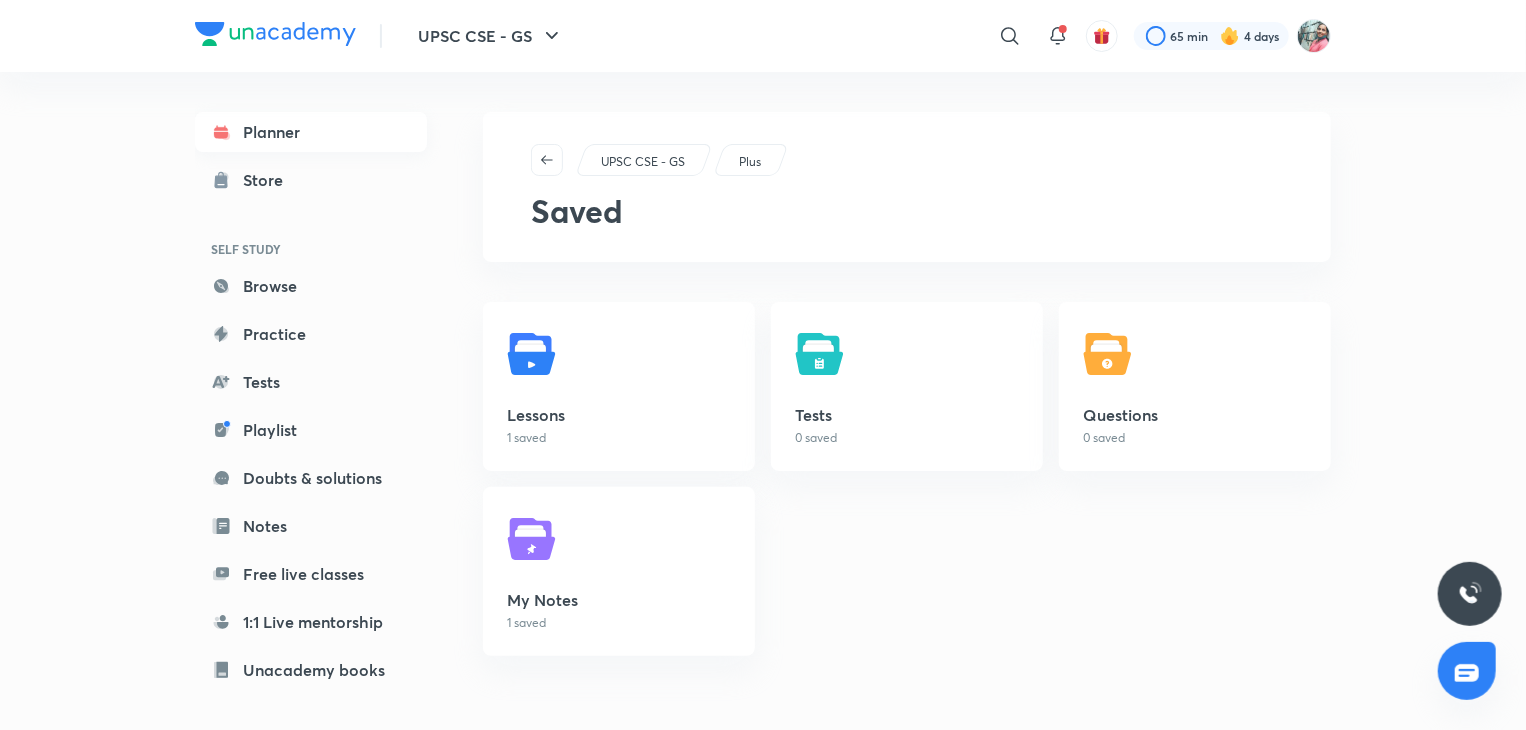 click on "Planner" at bounding box center [311, 132] 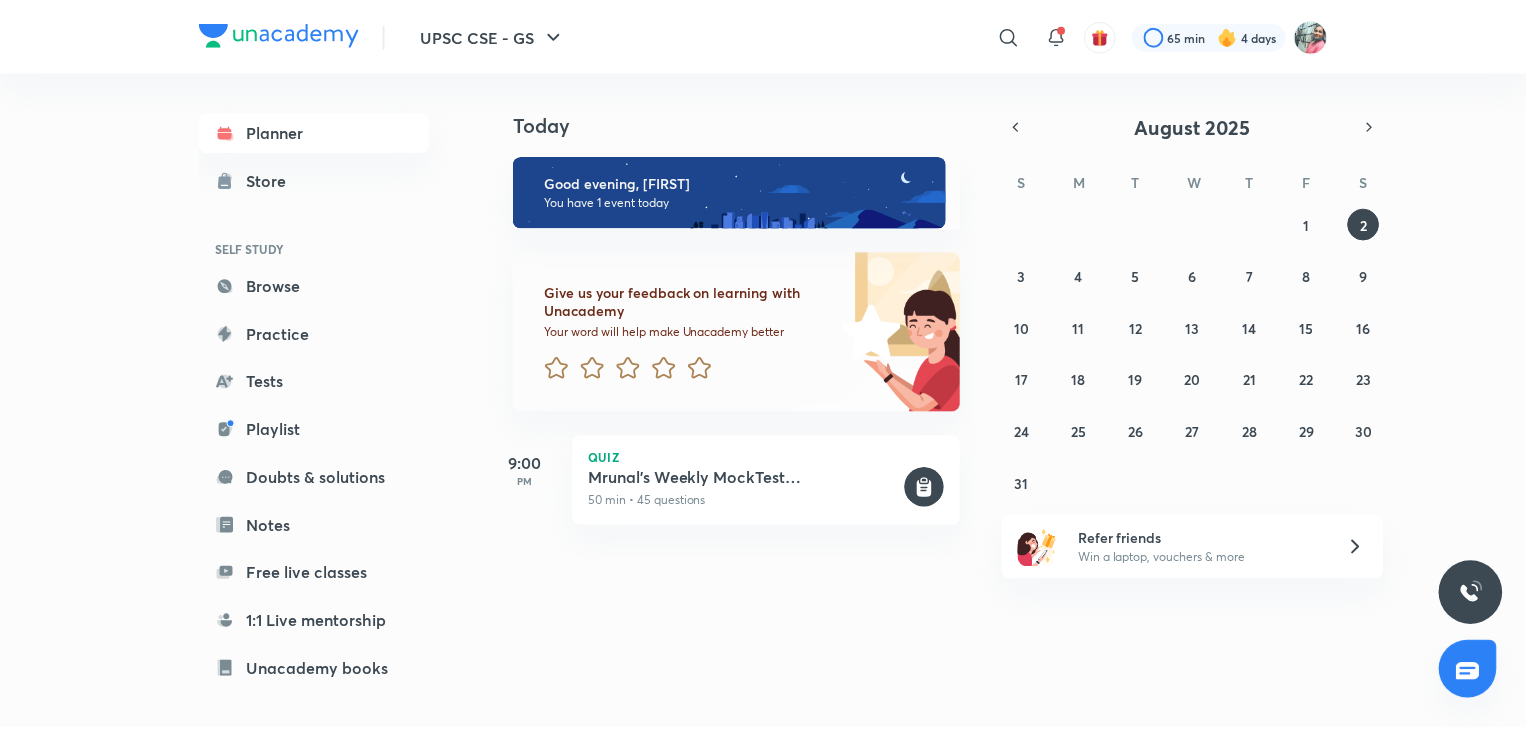 scroll, scrollTop: 170, scrollLeft: 0, axis: vertical 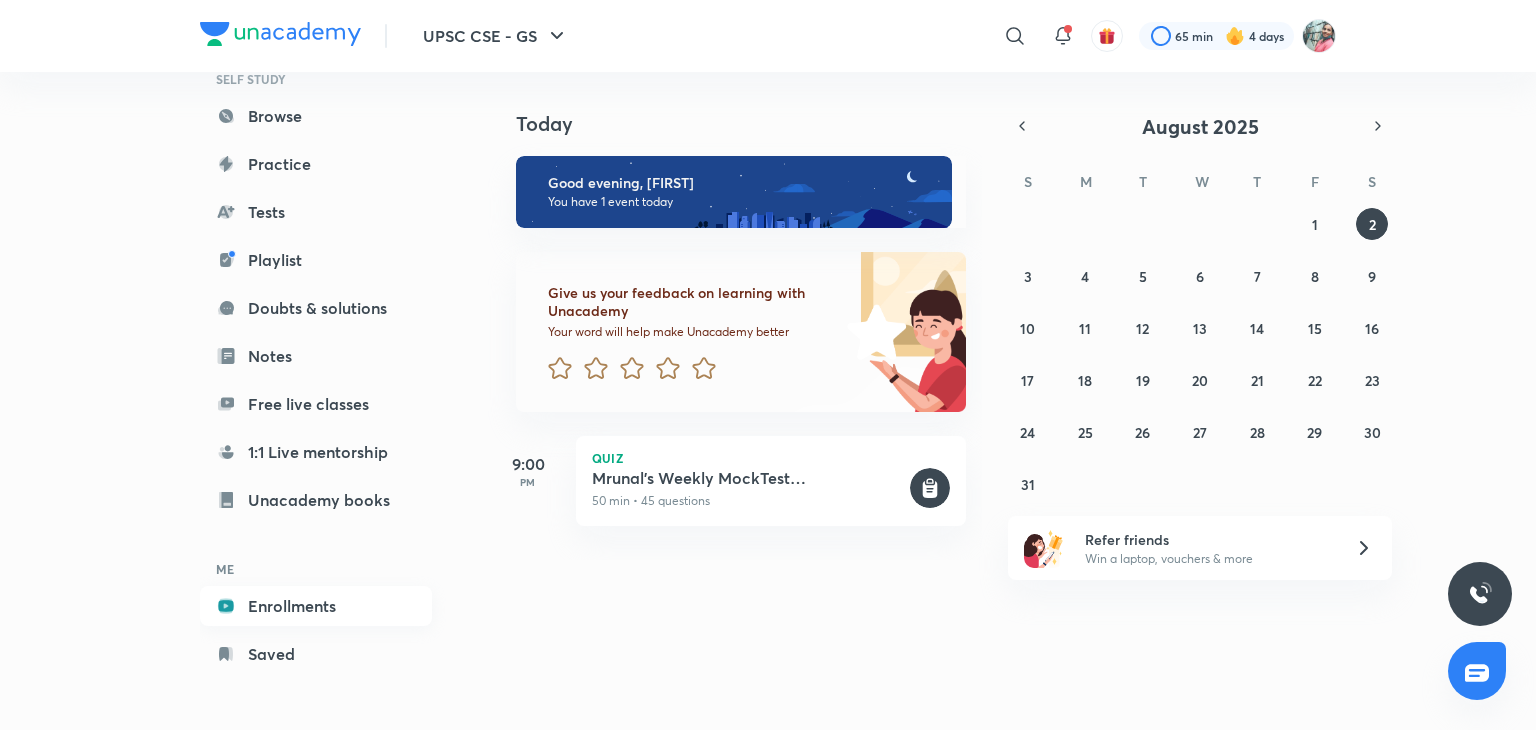 click on "Enrollments" at bounding box center [316, 606] 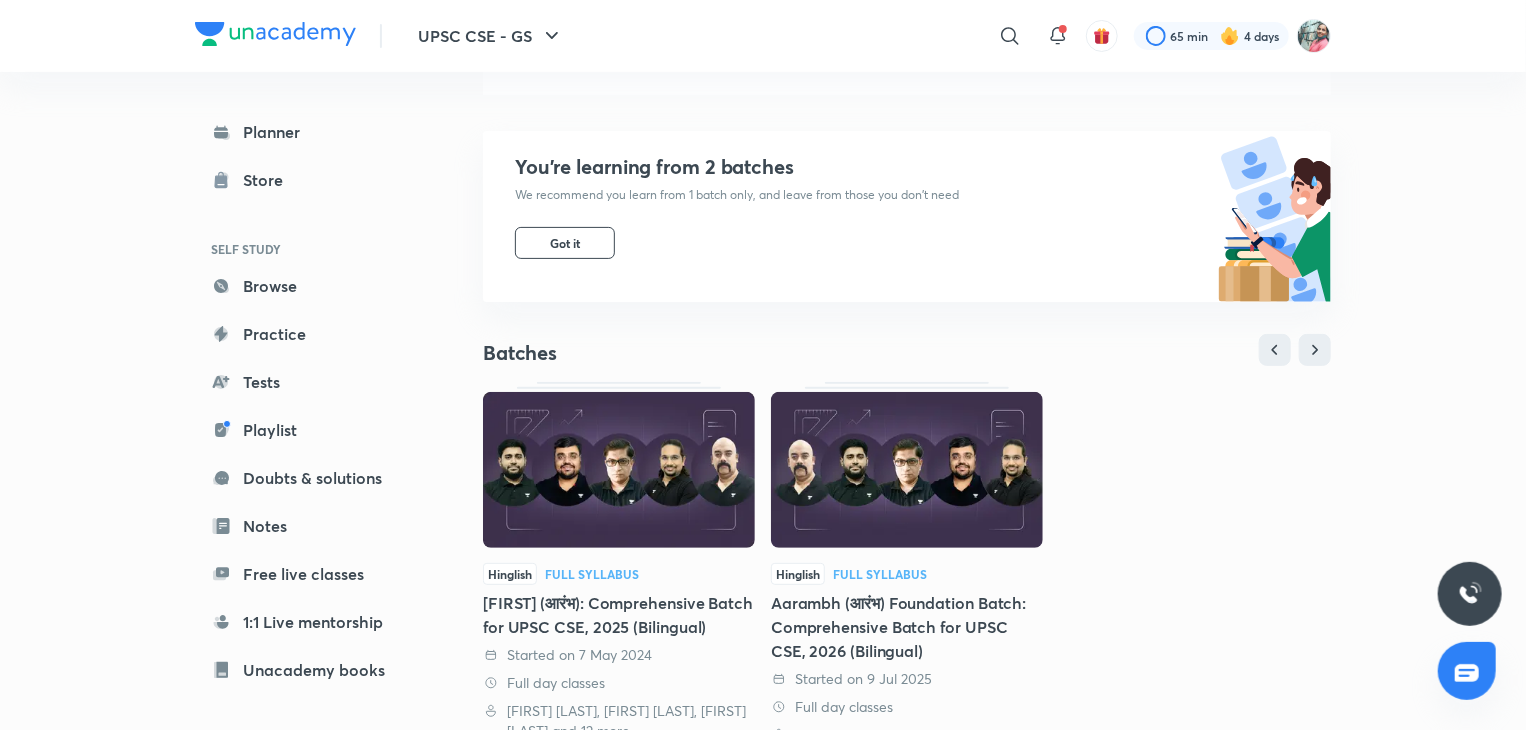 scroll, scrollTop: 148, scrollLeft: 0, axis: vertical 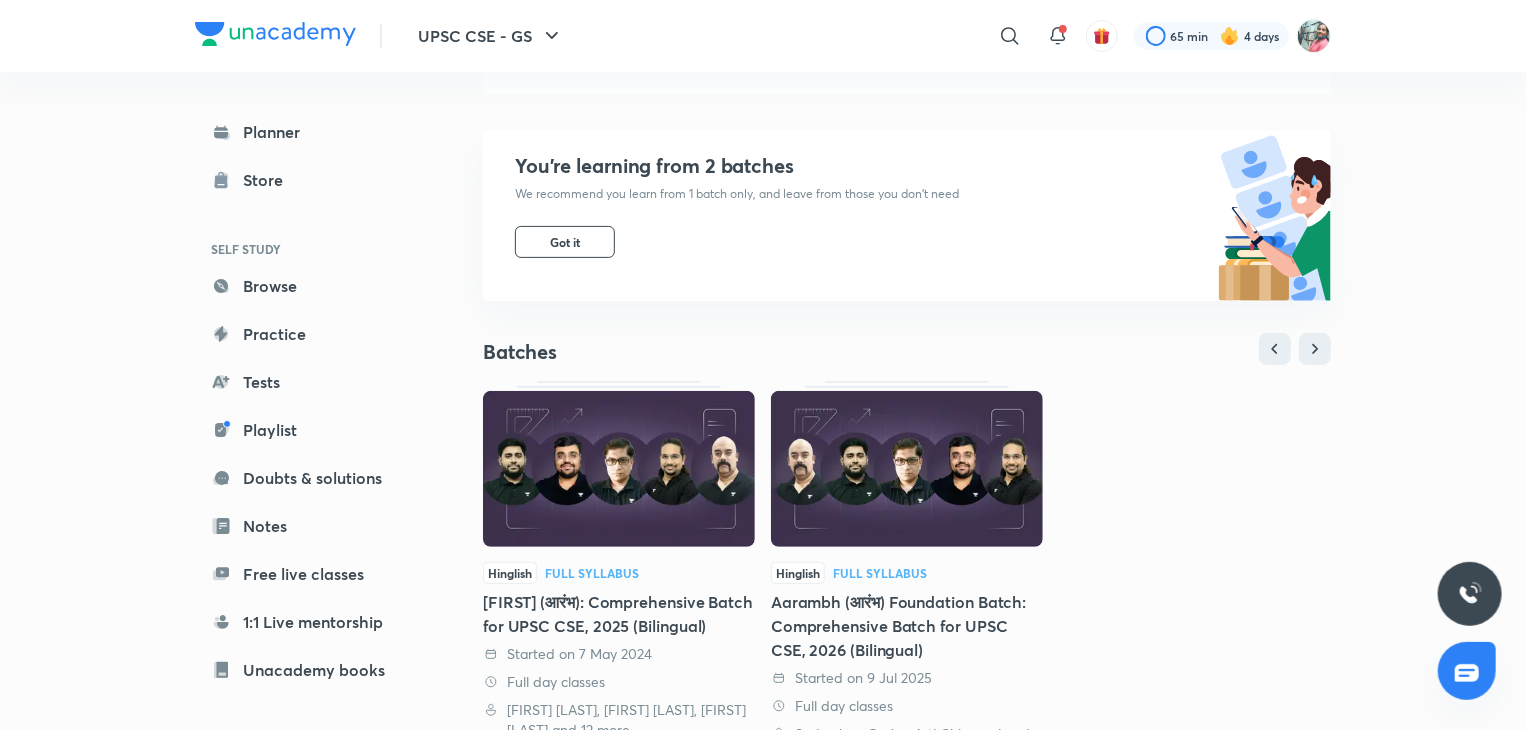 click on "Aarambh (आरंभ) Foundation Batch: Comprehensive Batch for UPSC CSE, 2026 (Bilingual)" at bounding box center (907, 626) 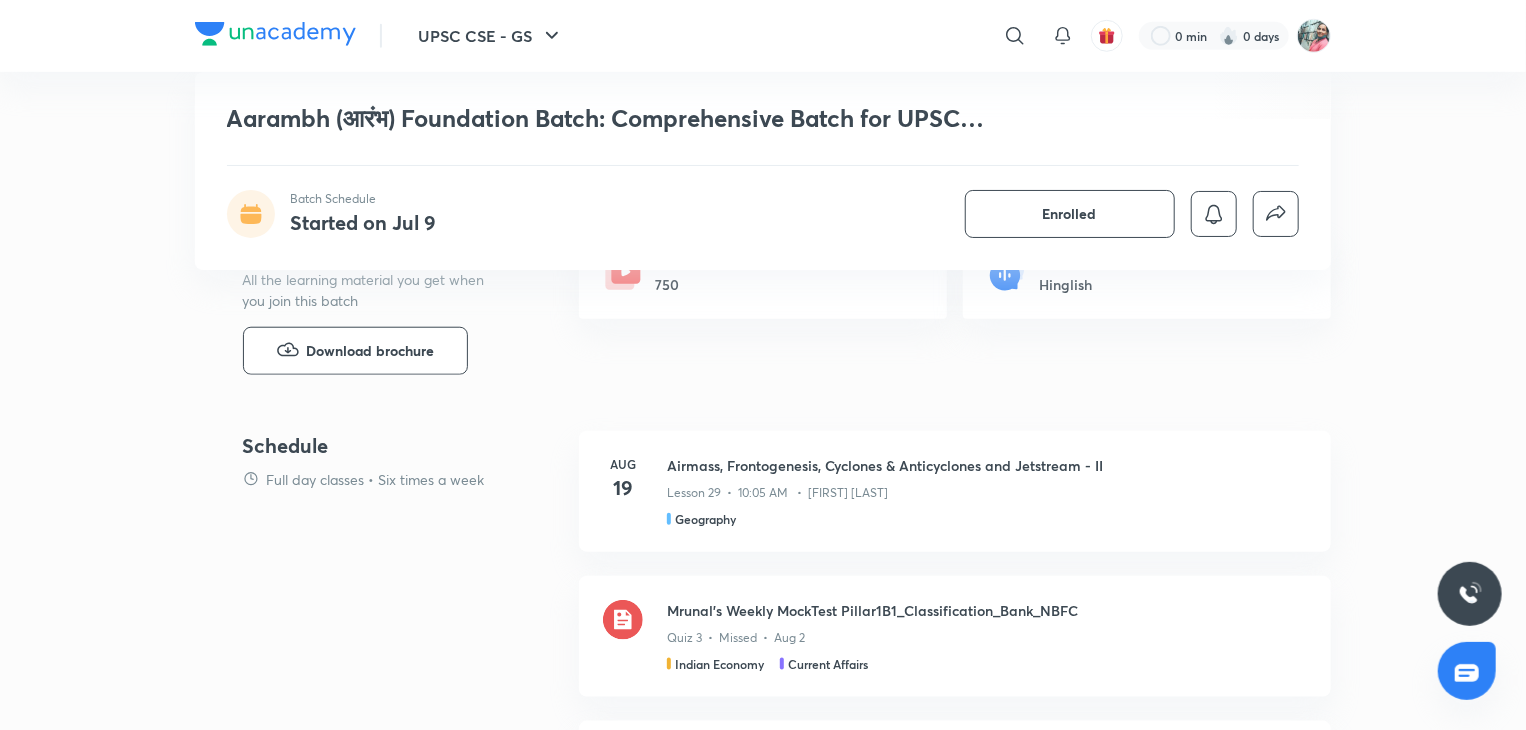 scroll, scrollTop: 808, scrollLeft: 0, axis: vertical 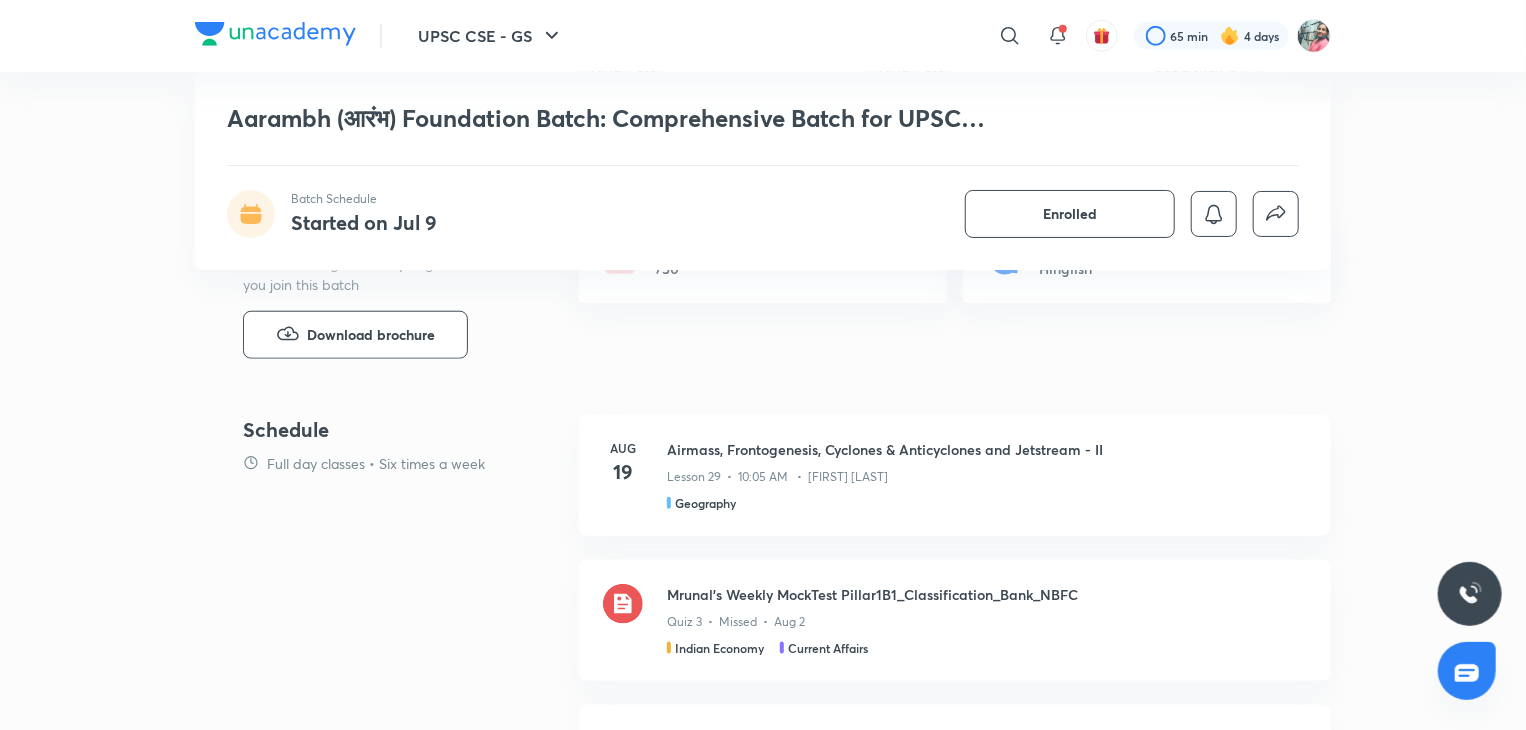 click on "Schedule Full day classes • Six times a week Aug 19 Airmass, Frontogenesis, Cyclones & Anticyclones and Jetstream - II Lesson 29 • 10:05 AM • [FIRST] [LAST] Geography [NAME]'s Weekly MockTest Pillar1B1_Classification_Bank_NBFC Quiz 3 • Missed • Aug 2 Indian Economy Current Affairs Aug 3 Economy Pill#1B2: Bank Burning1: NPA, TBS, SARFAESI, IBC, DICGC Lesson 30 • 9:00 PM • [FIRST] [LAST] Indian Economy Current Affairs Aug 4 World Climatic Patterns - I Lesson 31 • 10:05 AM • [FIRST] [LAST] Geography Aug 4 Geological Map of India & Geological Time Scale Lesson 32 • 3:00 PM • [FIRST] [LAST] Geography Aug 4 Economy Pill#1B2: Bank Burning2: Bad Bank, BASEL-III, PCA, RBI Dividend Lesson 33 • 9:00 PM • [FIRST] [LAST] Indian Economy Current Affairs View complete schedule" at bounding box center (763, 885) 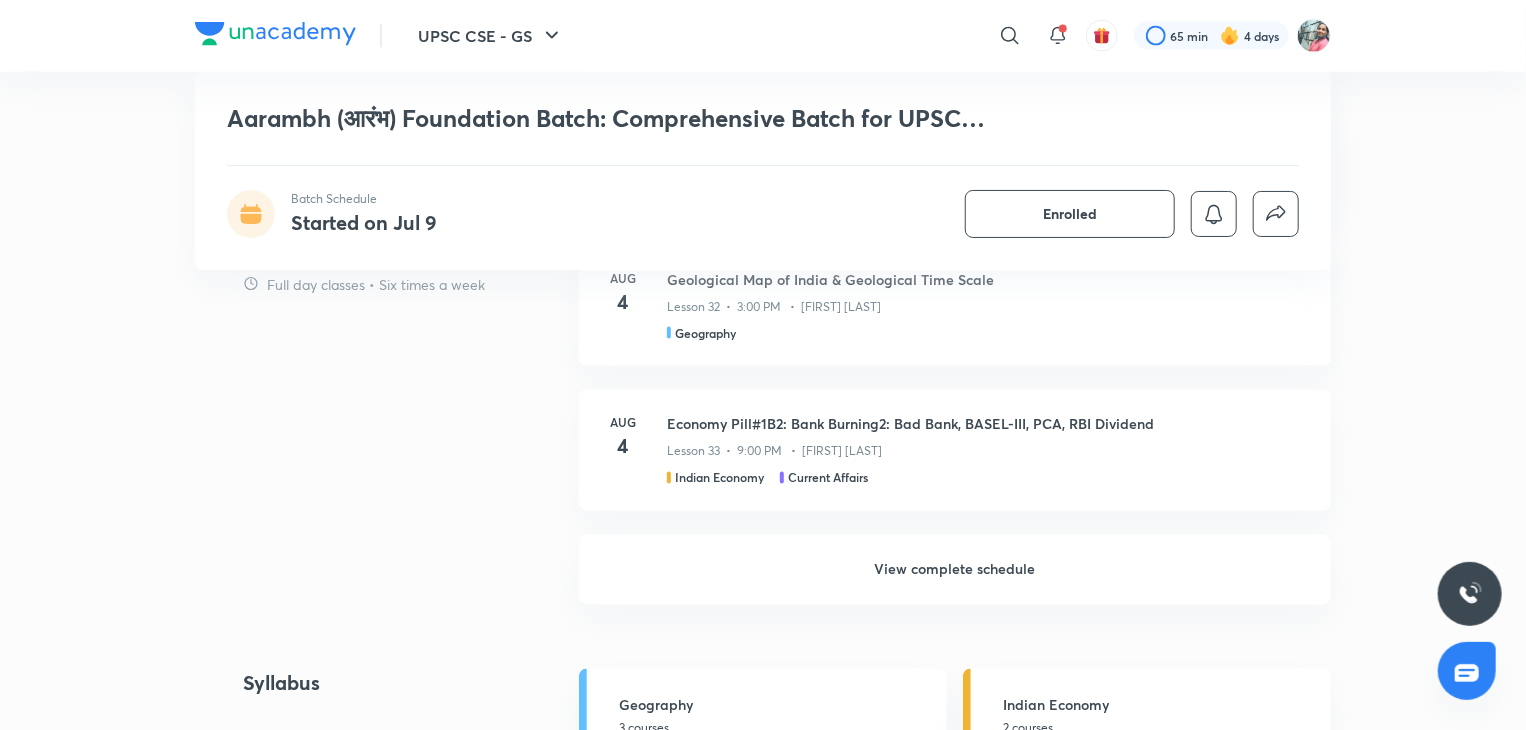 scroll, scrollTop: 1559, scrollLeft: 0, axis: vertical 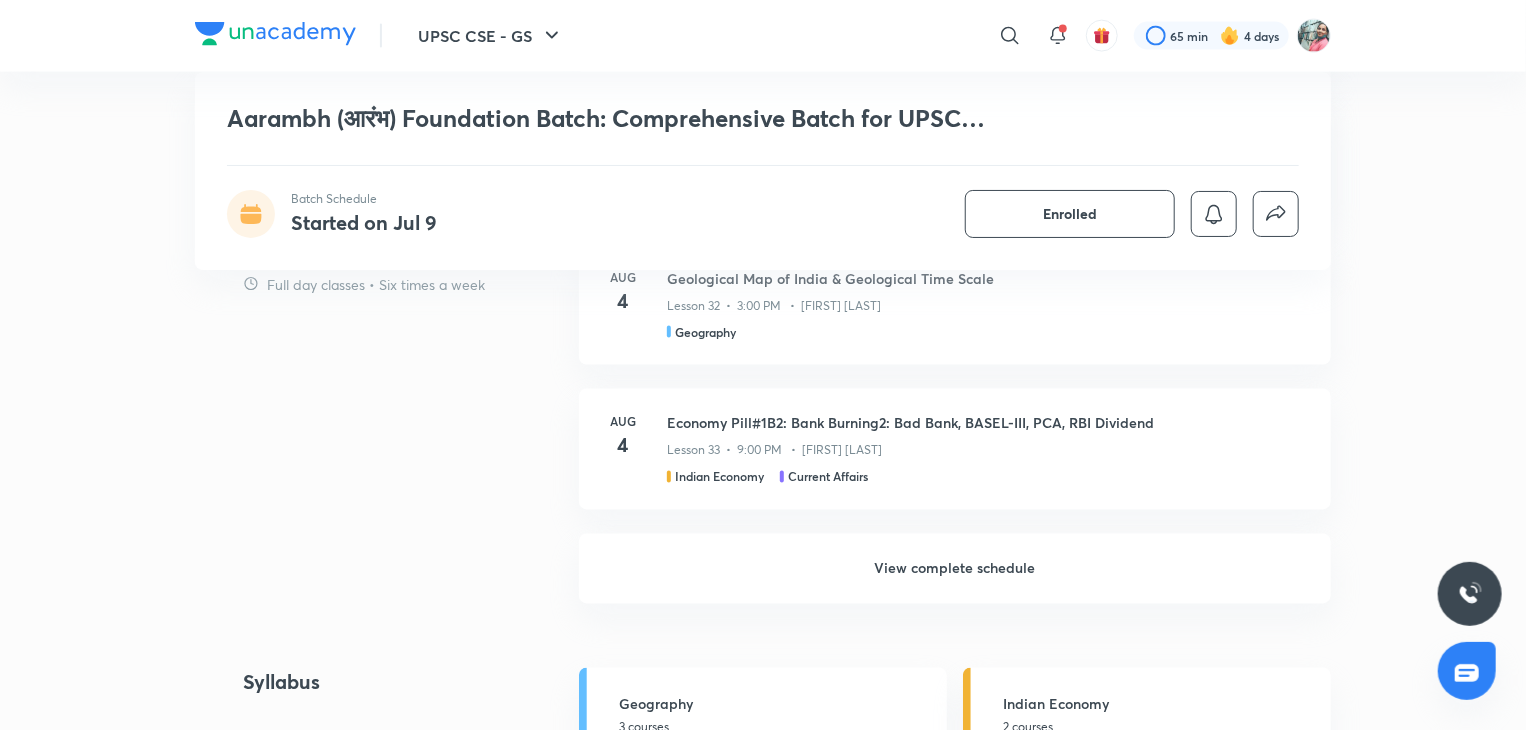 click on "View complete schedule" at bounding box center [955, 569] 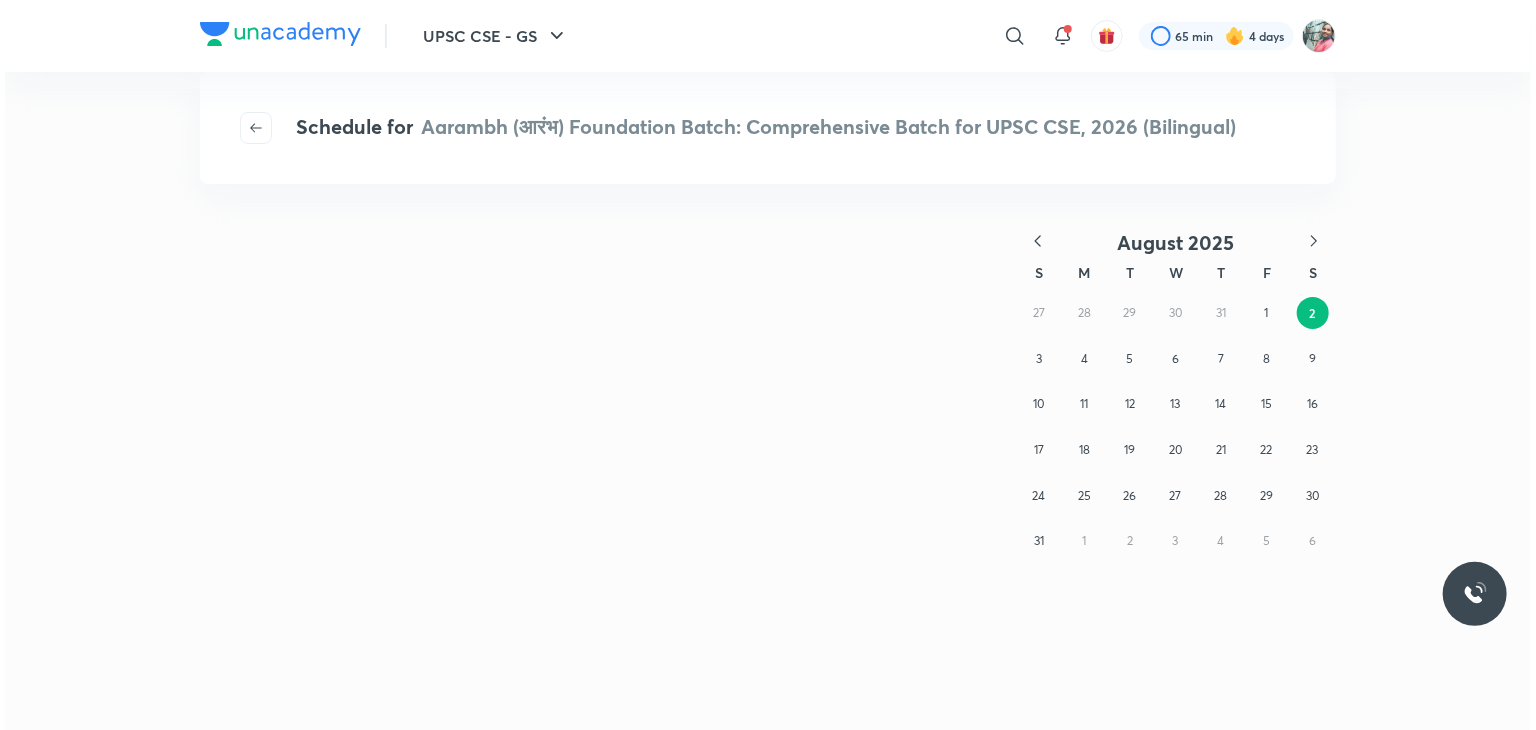 scroll, scrollTop: 0, scrollLeft: 0, axis: both 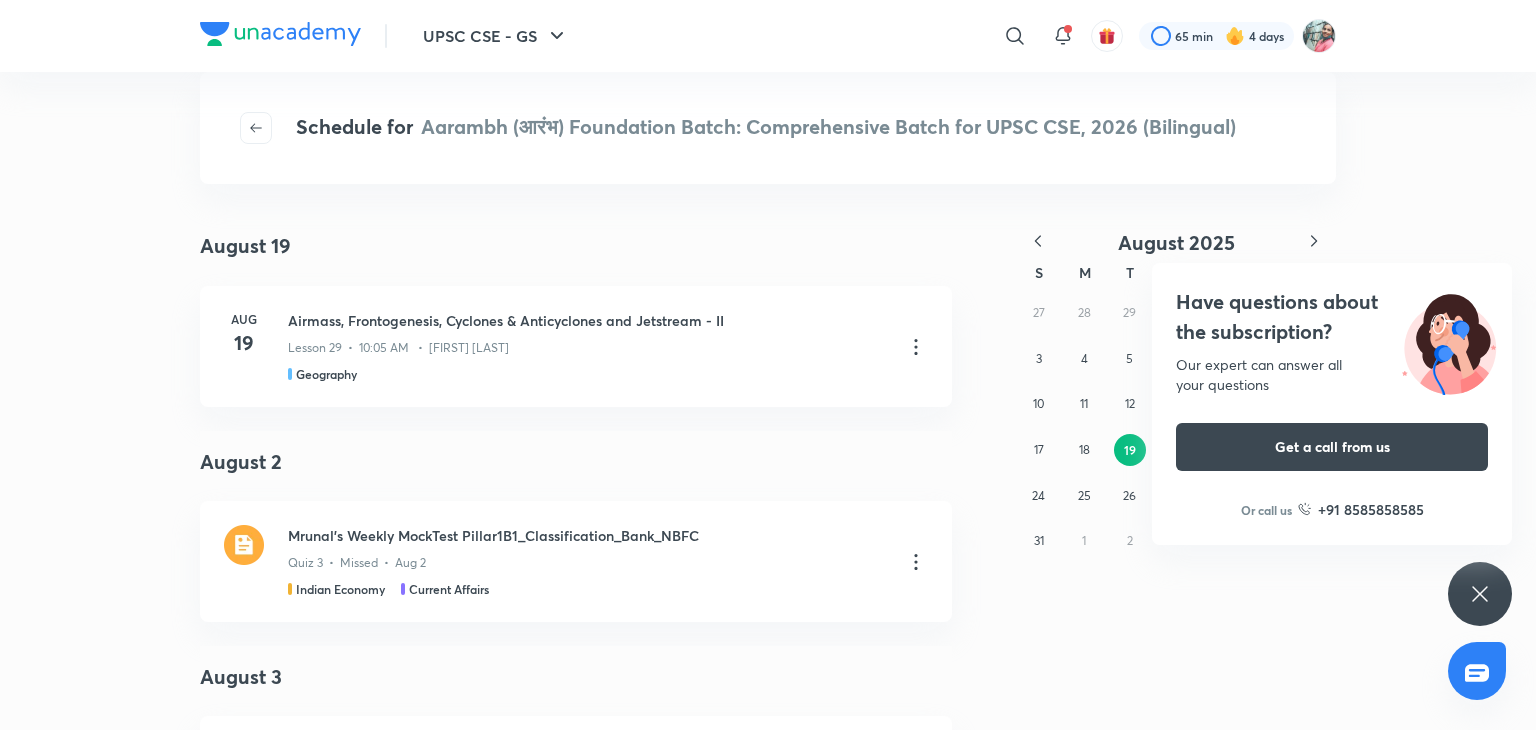 click on "Have questions about the subscription? Our expert can answer all your questions Get a call from us Or call us +91 8585858585" at bounding box center [1480, 594] 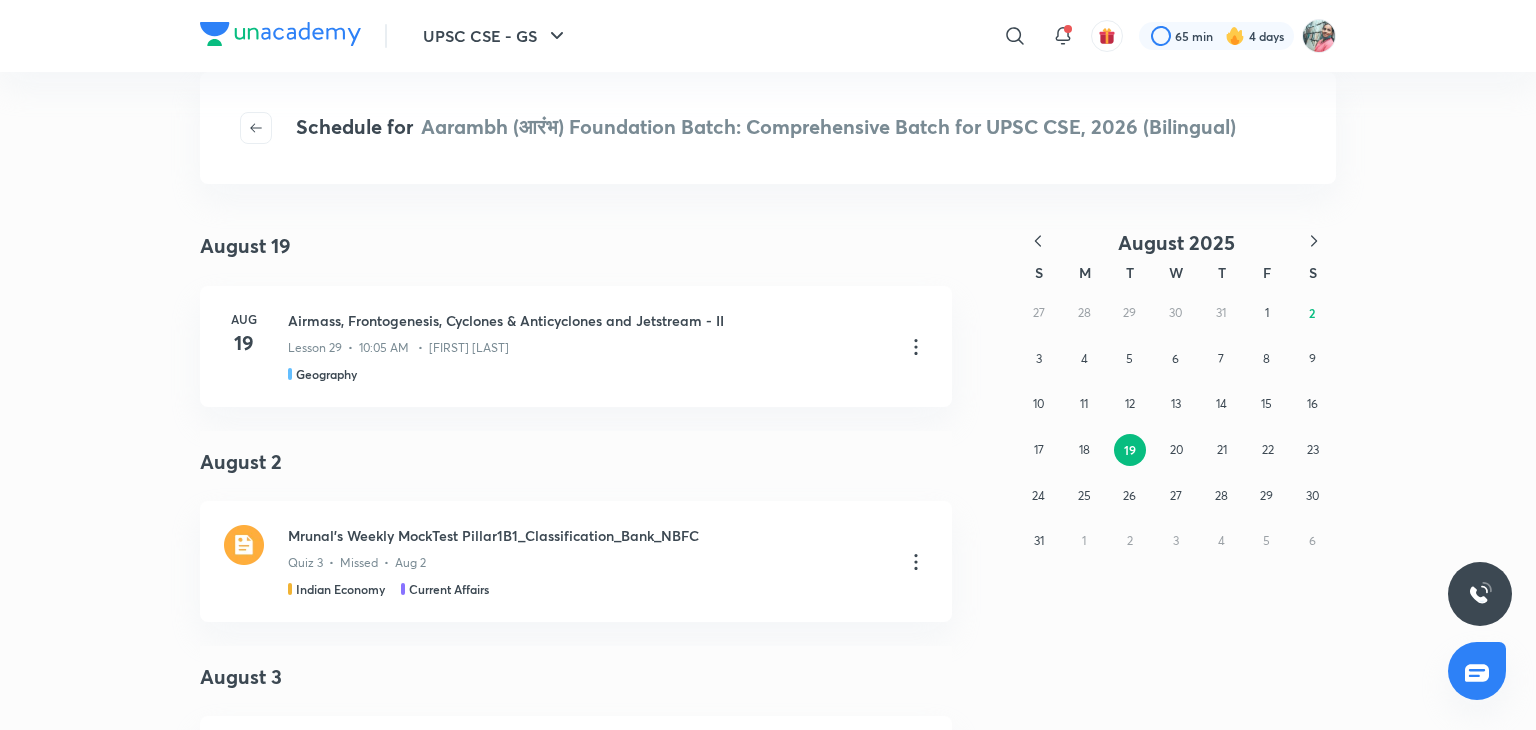 click 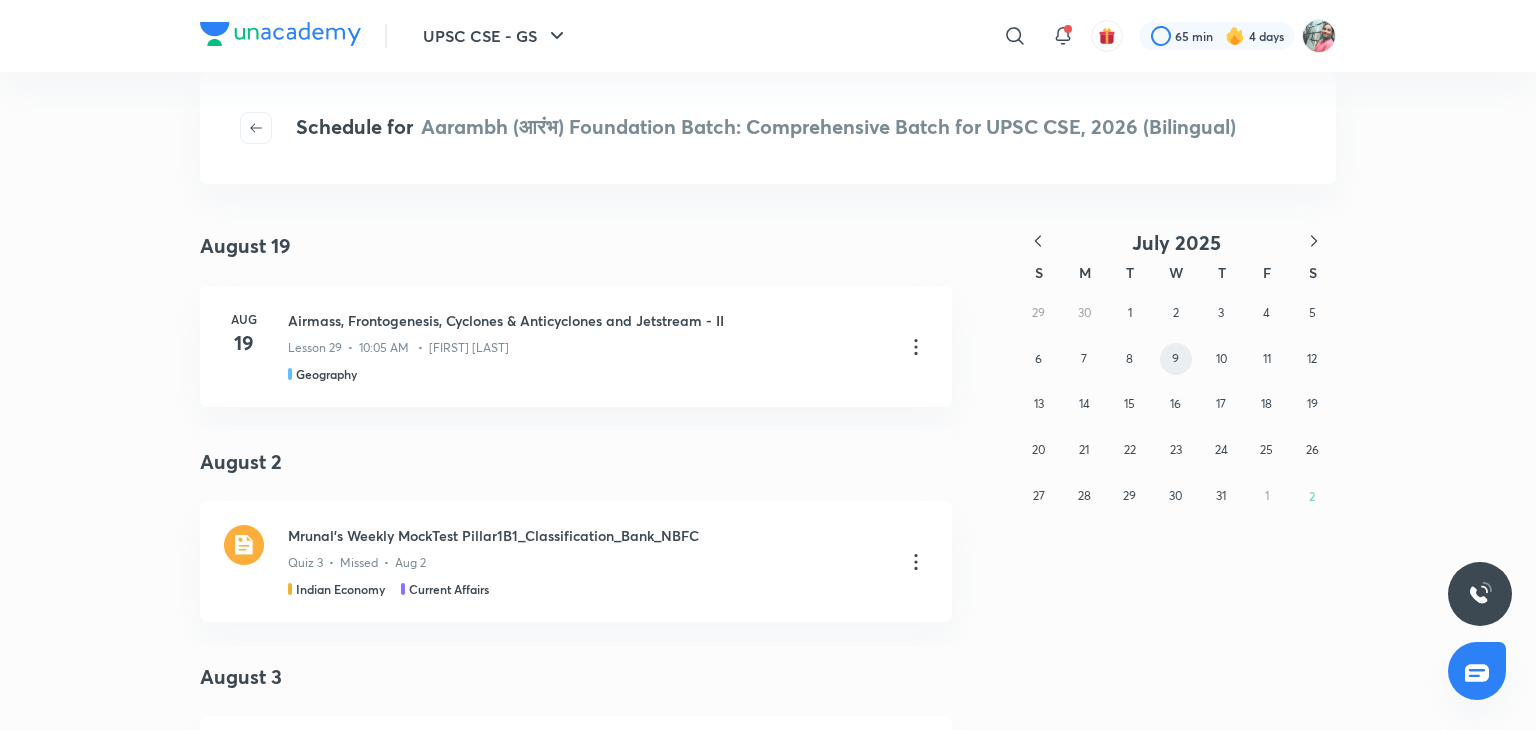 click on "9" at bounding box center [1176, 359] 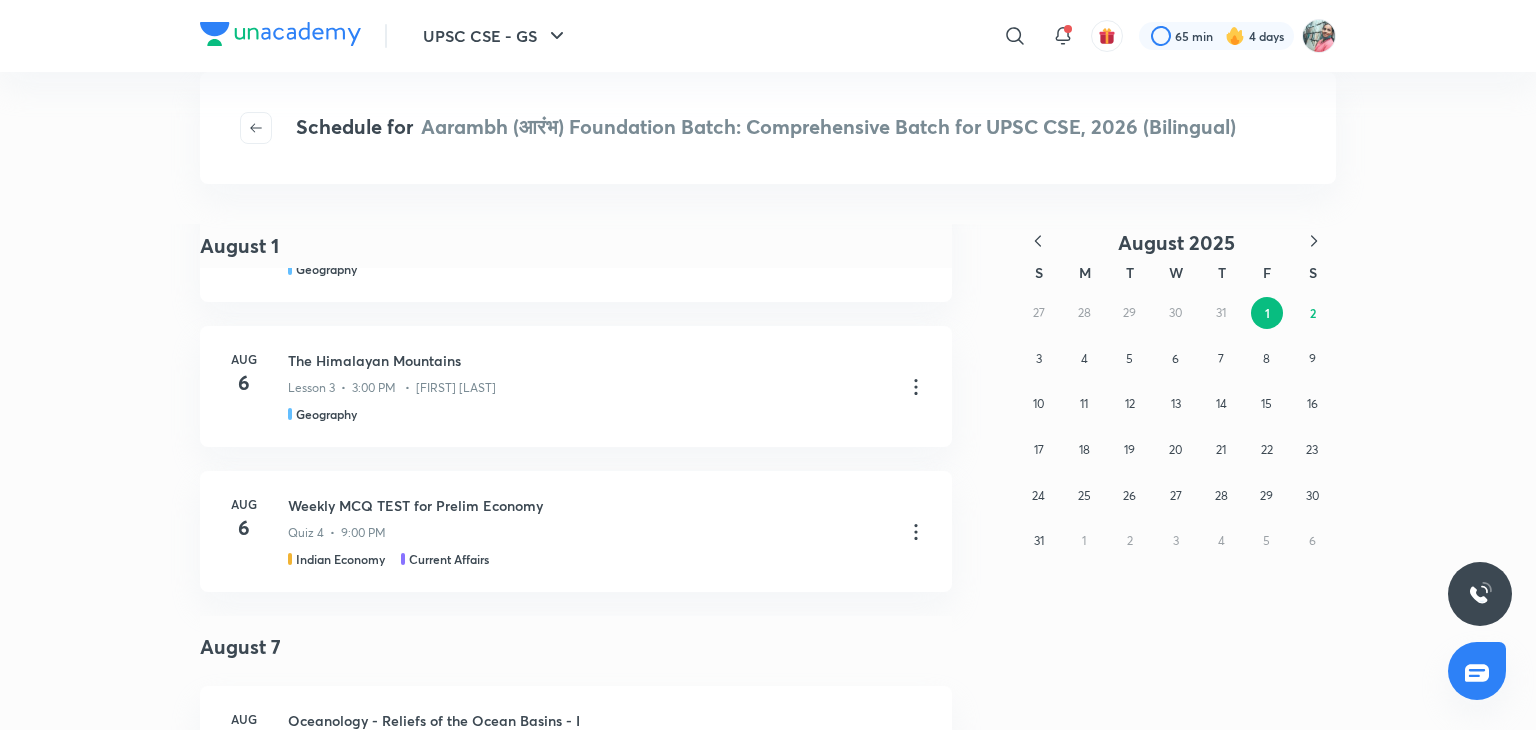 scroll, scrollTop: 8350, scrollLeft: 0, axis: vertical 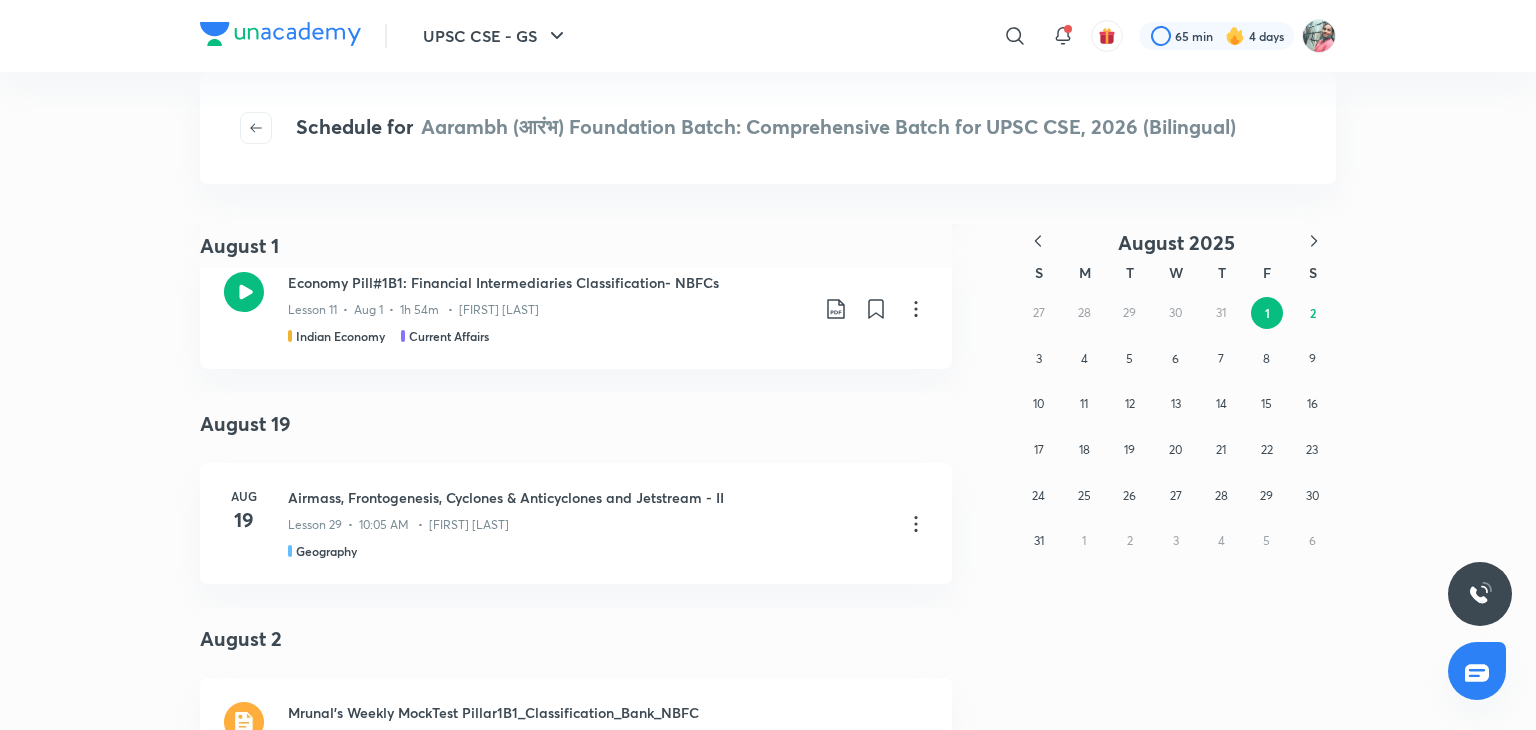 click 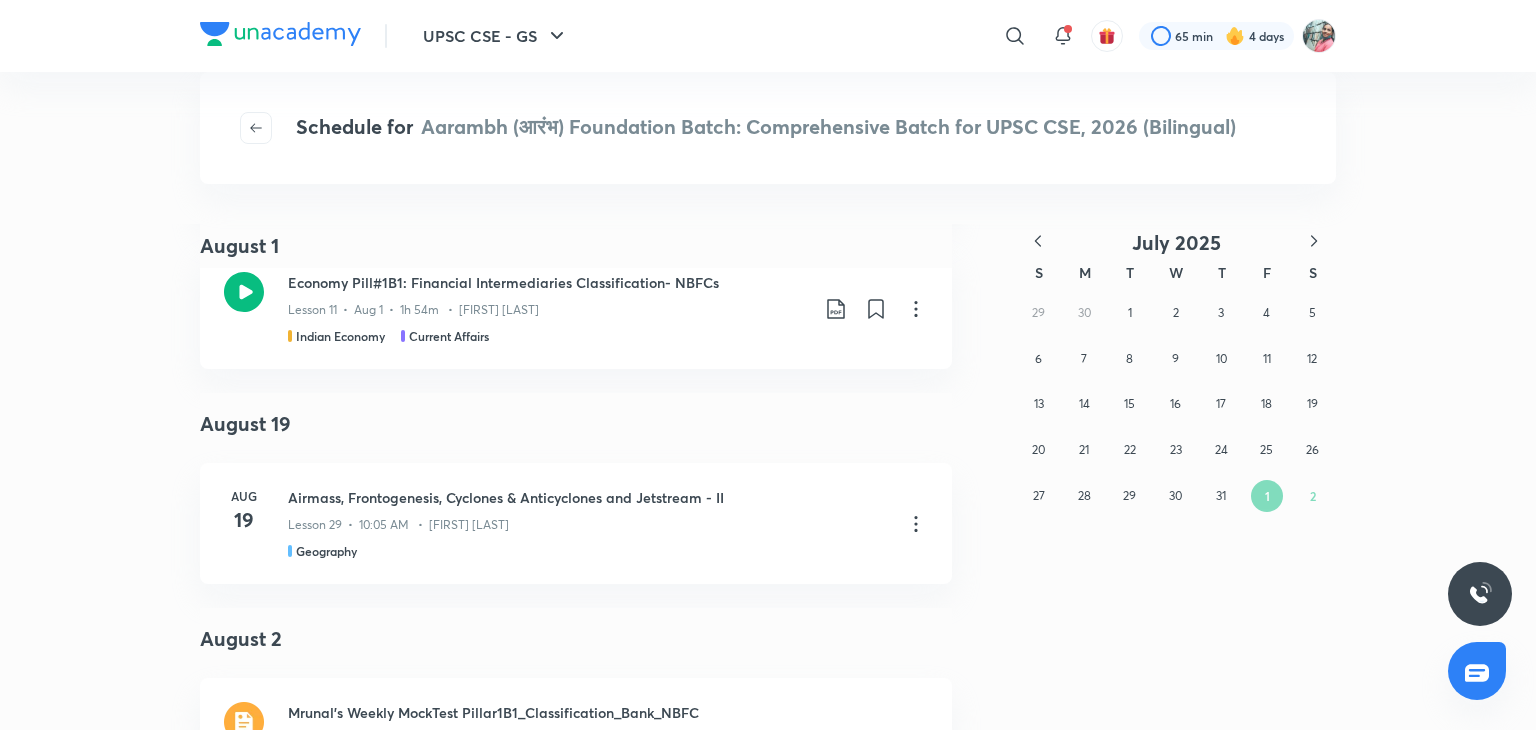 click 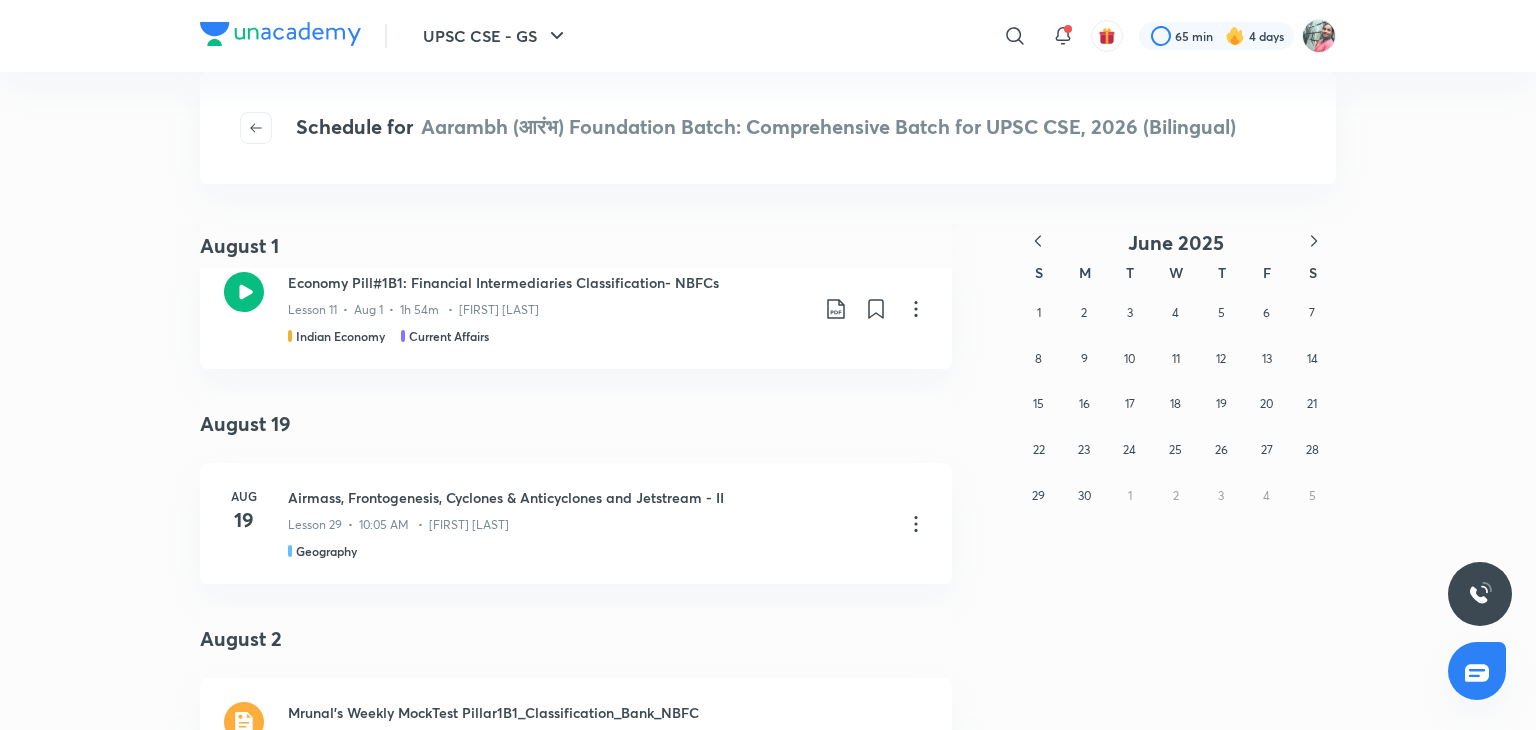 click 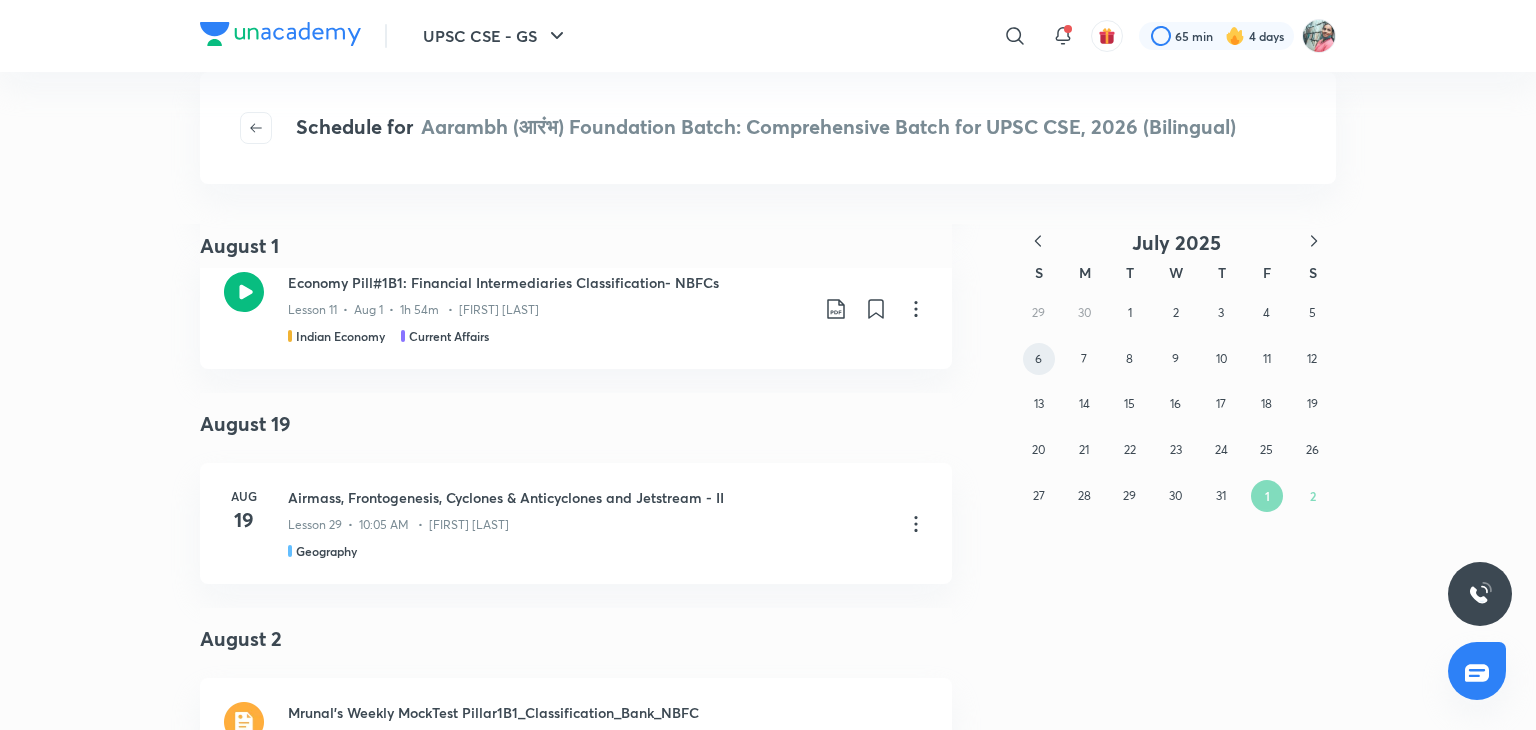 click on "6" at bounding box center (1039, 359) 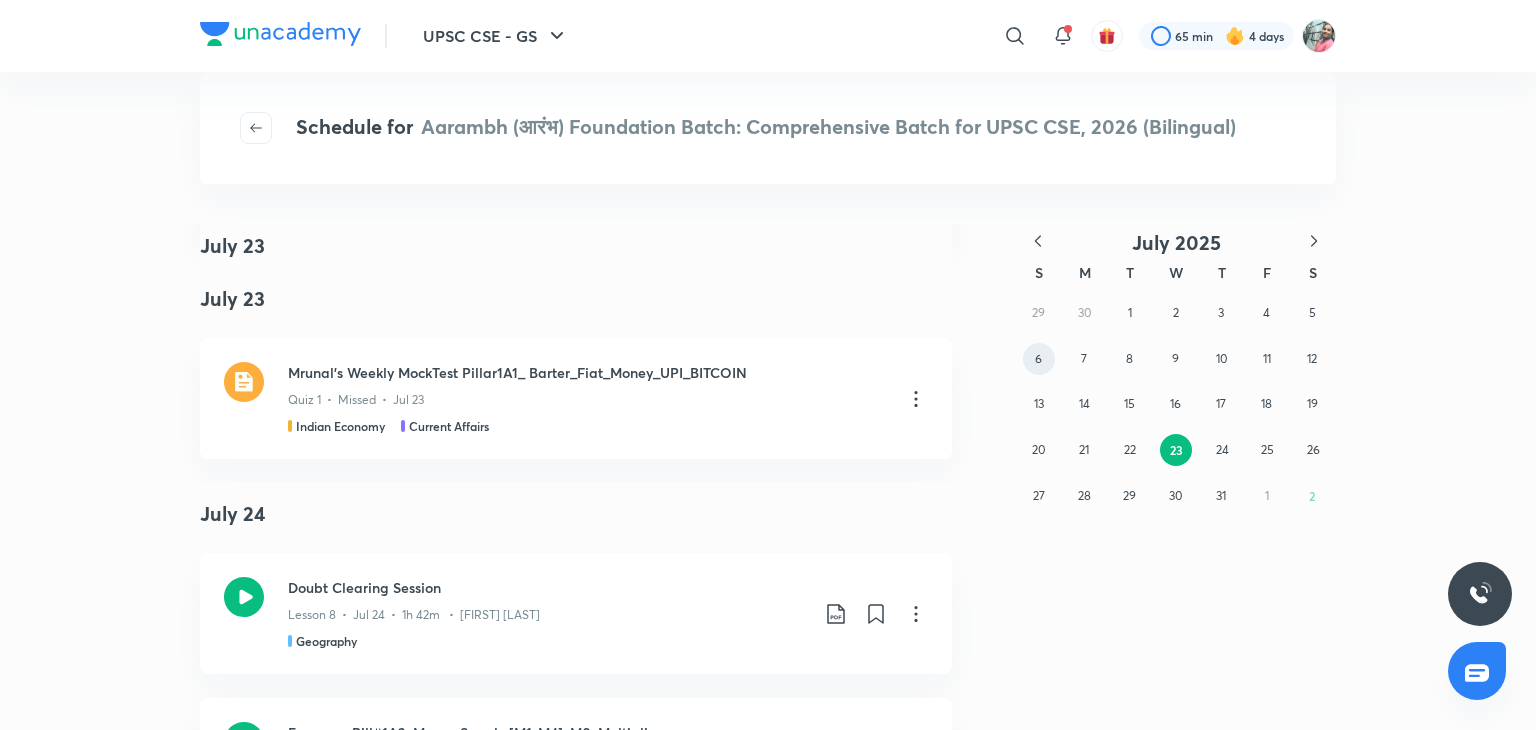 scroll, scrollTop: 2516, scrollLeft: 0, axis: vertical 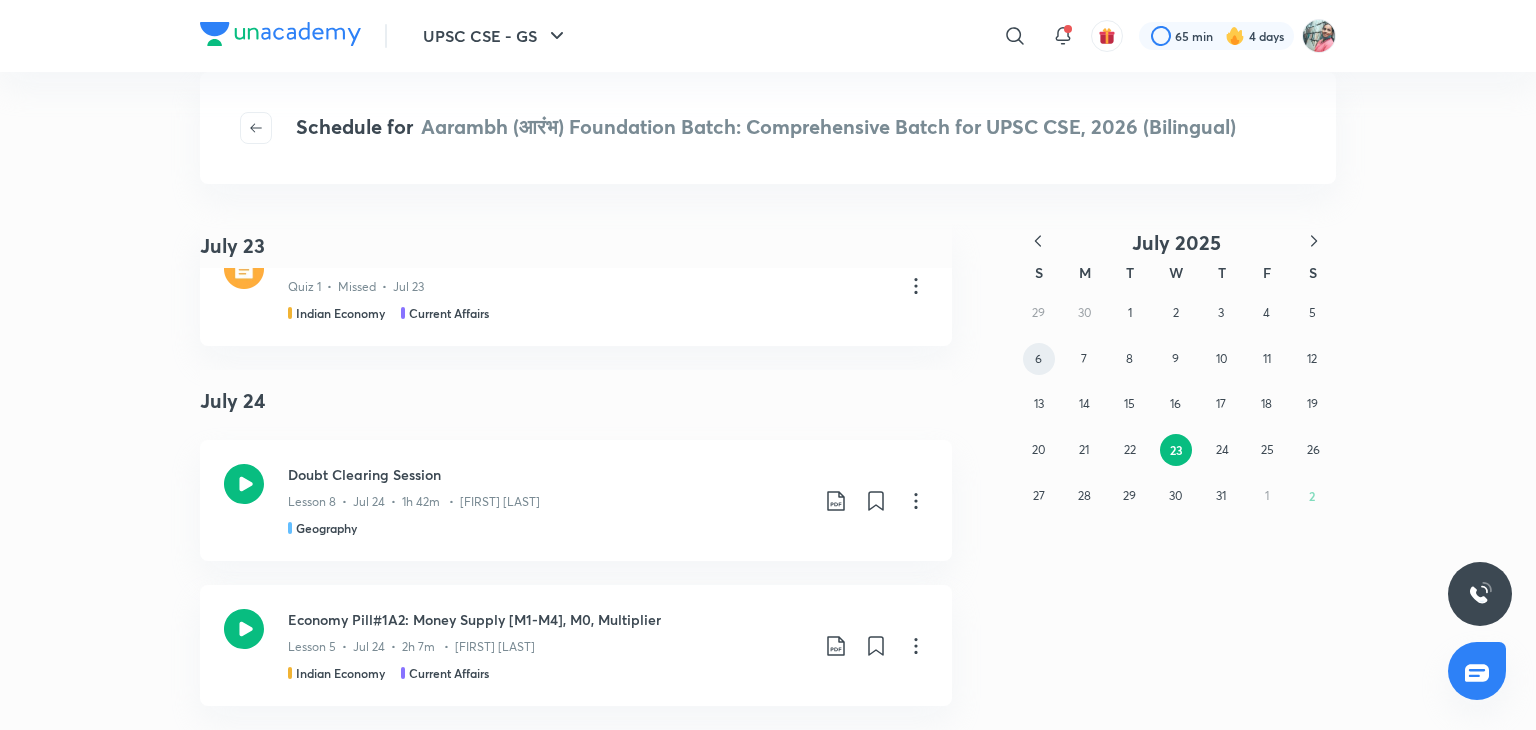 click on "6" at bounding box center (1038, 358) 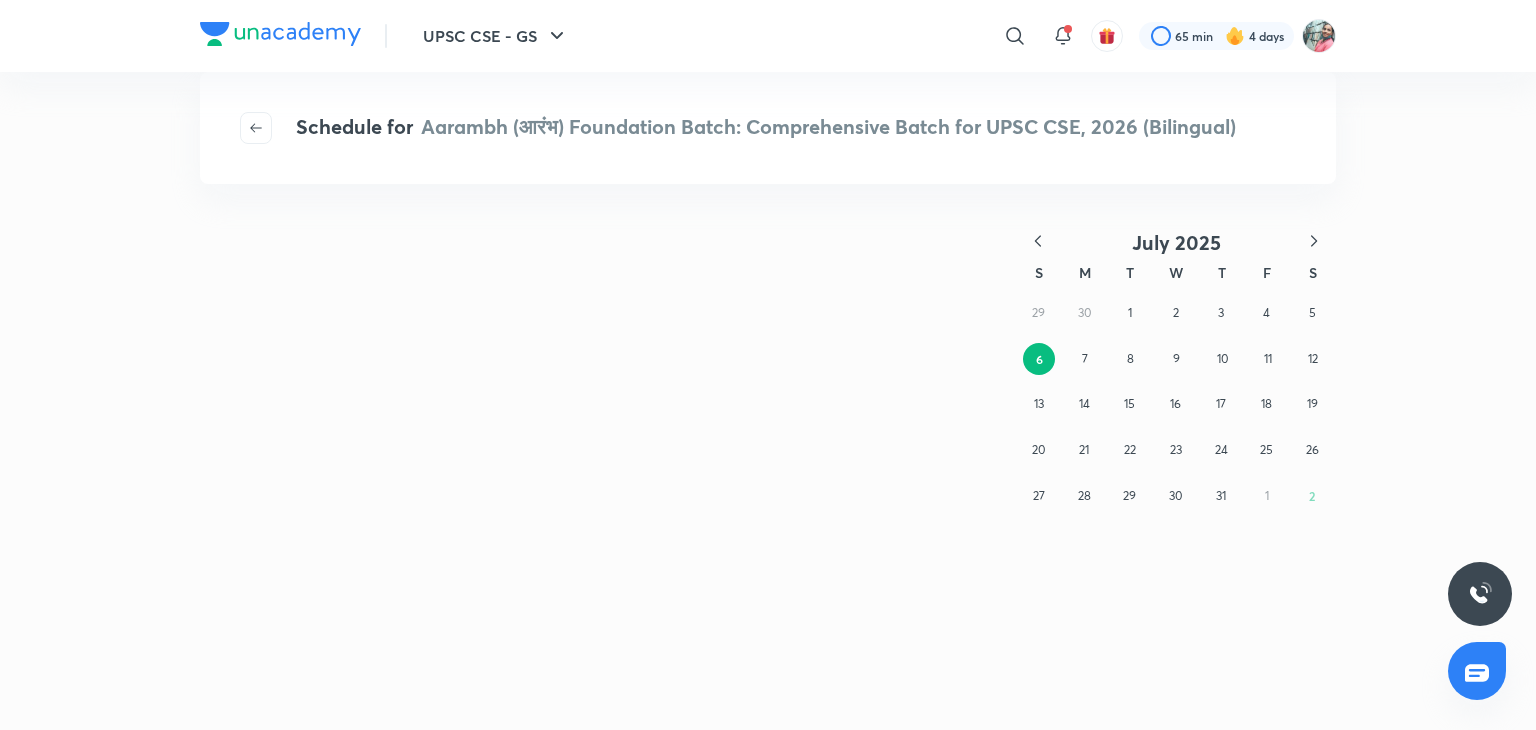 scroll, scrollTop: 0, scrollLeft: 0, axis: both 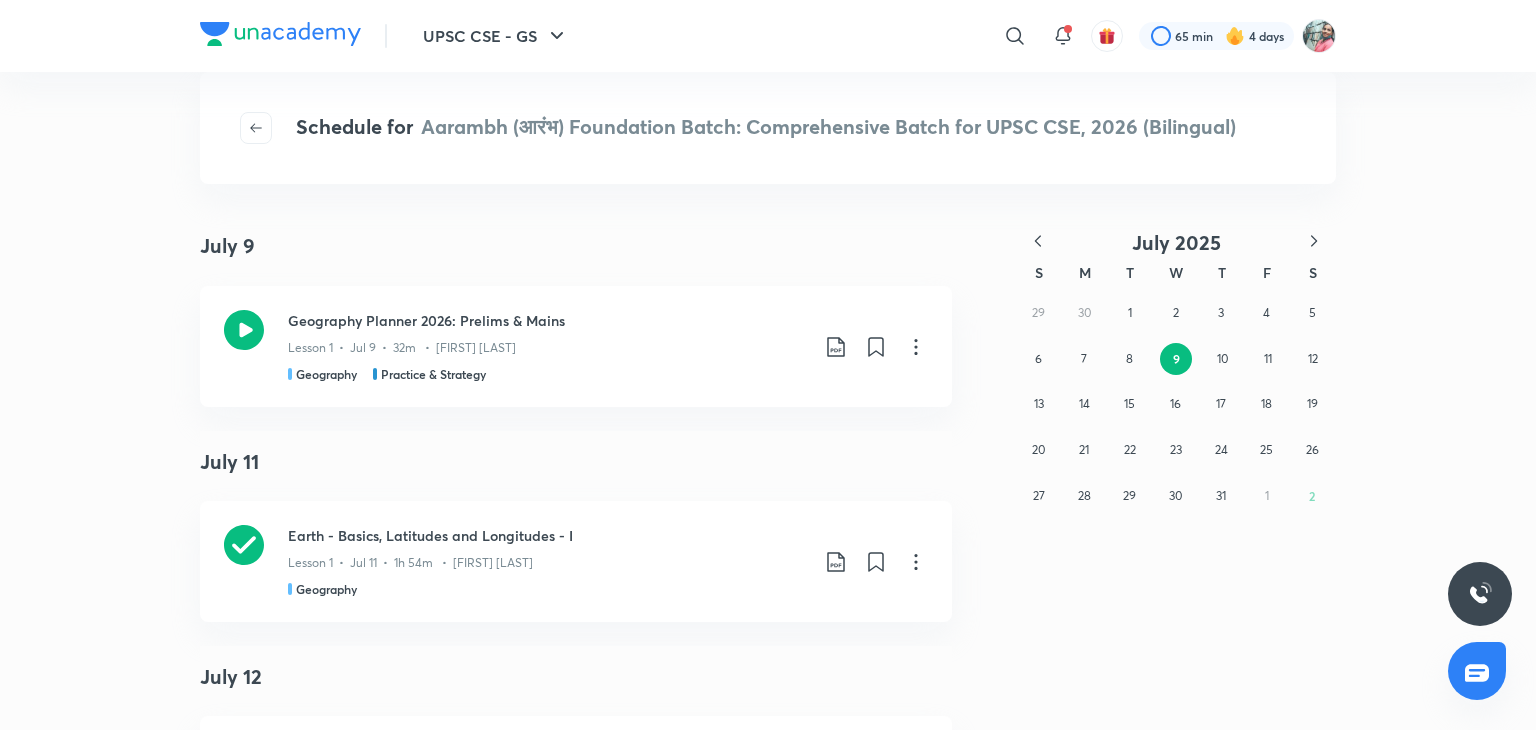 click on "July 2025 S M T W T F S 29 30 1 2 3 4 5 6 7 8 9 10 11 12 13 14 15 16 17 18 19 20 21 22 23 24 25 26 27 28 29 30 31 1 2" at bounding box center [1128, 1727] 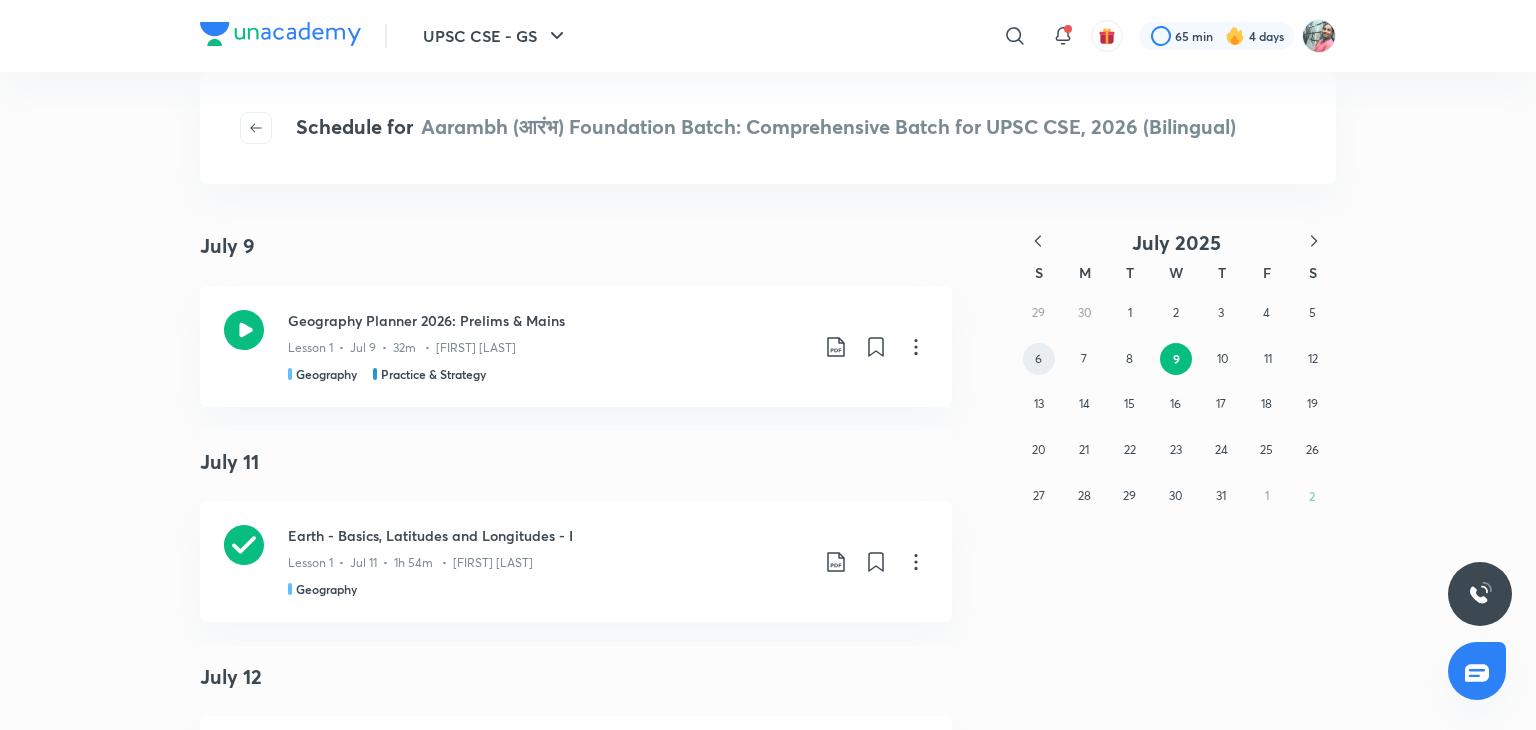 click on "6" at bounding box center [1039, 359] 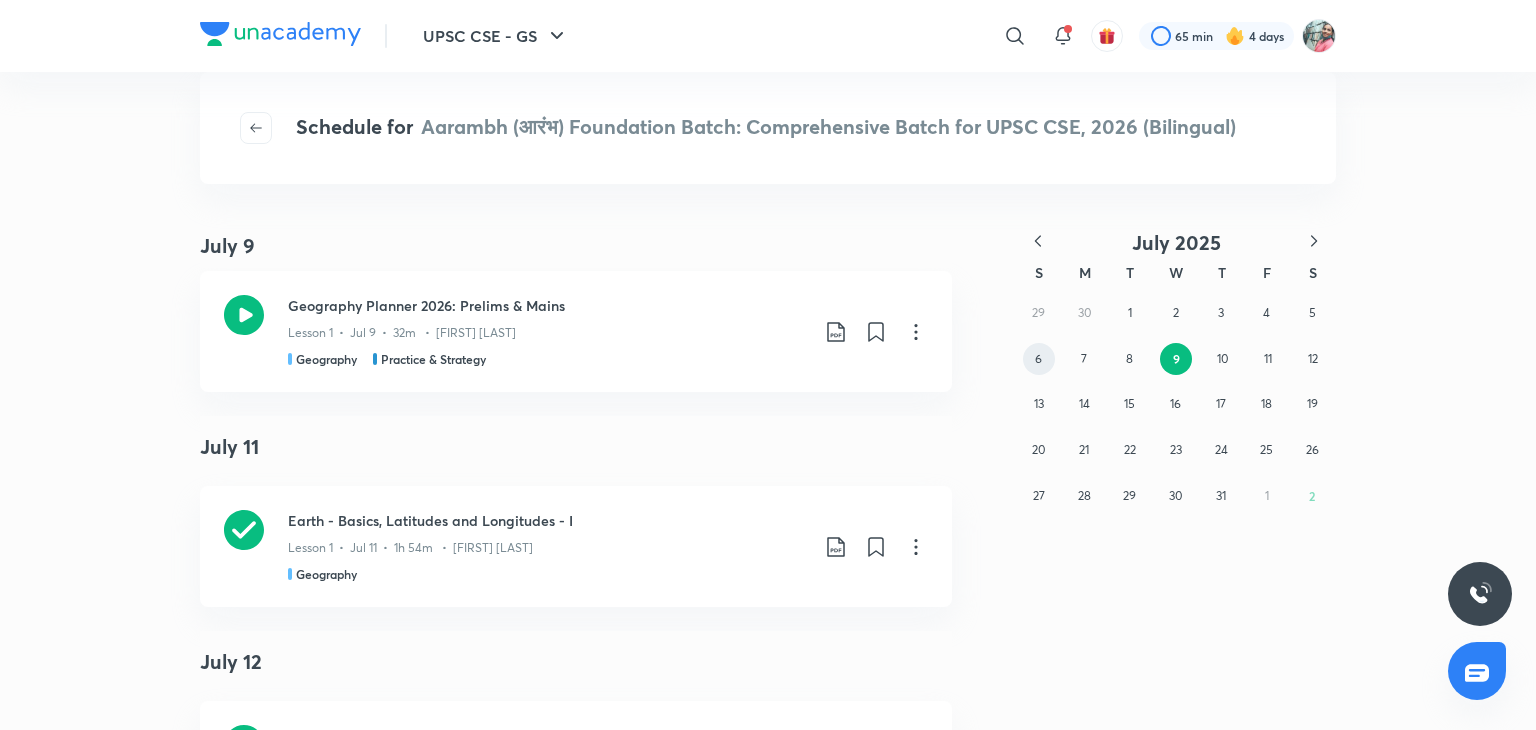 scroll, scrollTop: 8, scrollLeft: 0, axis: vertical 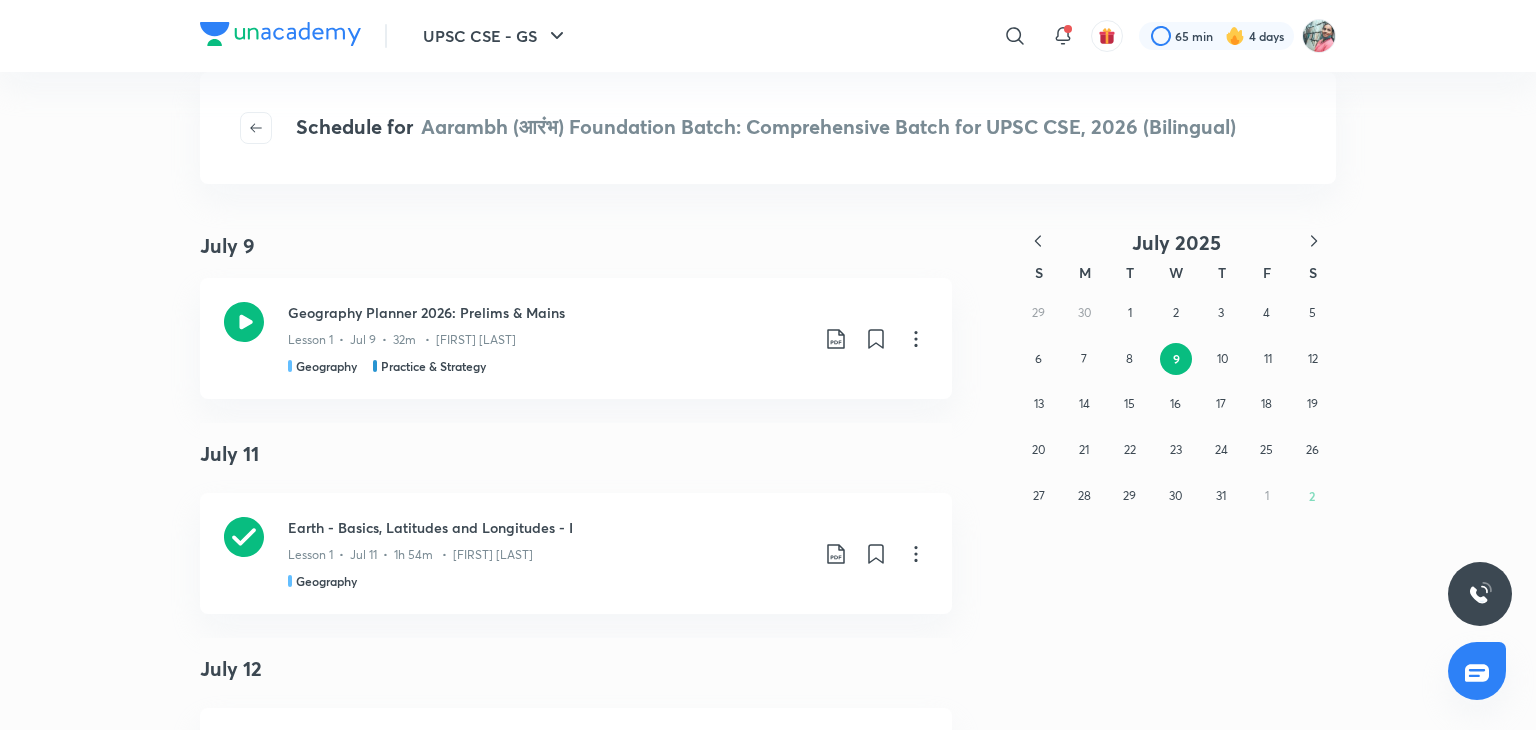 click on "9" at bounding box center [1176, 359] 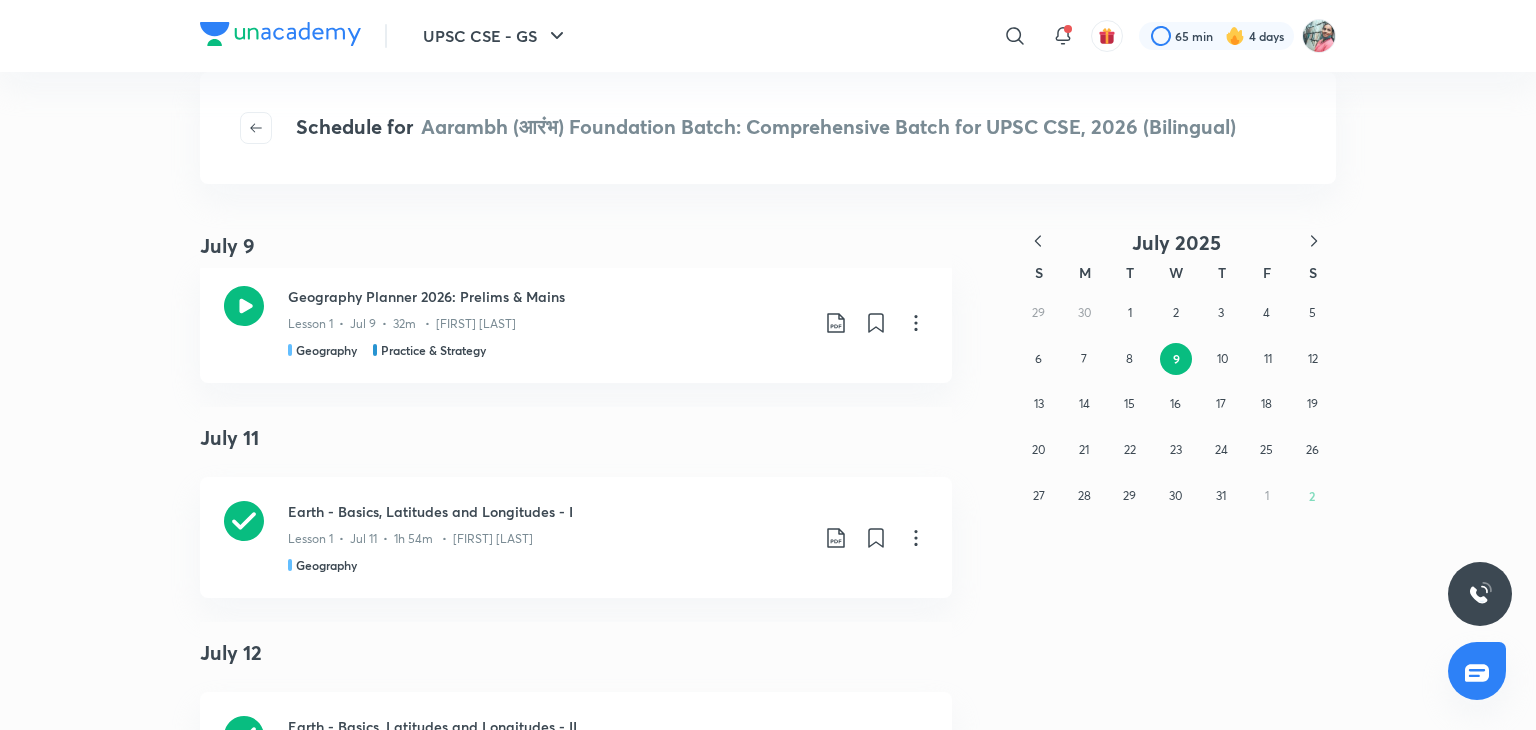 scroll, scrollTop: 0, scrollLeft: 0, axis: both 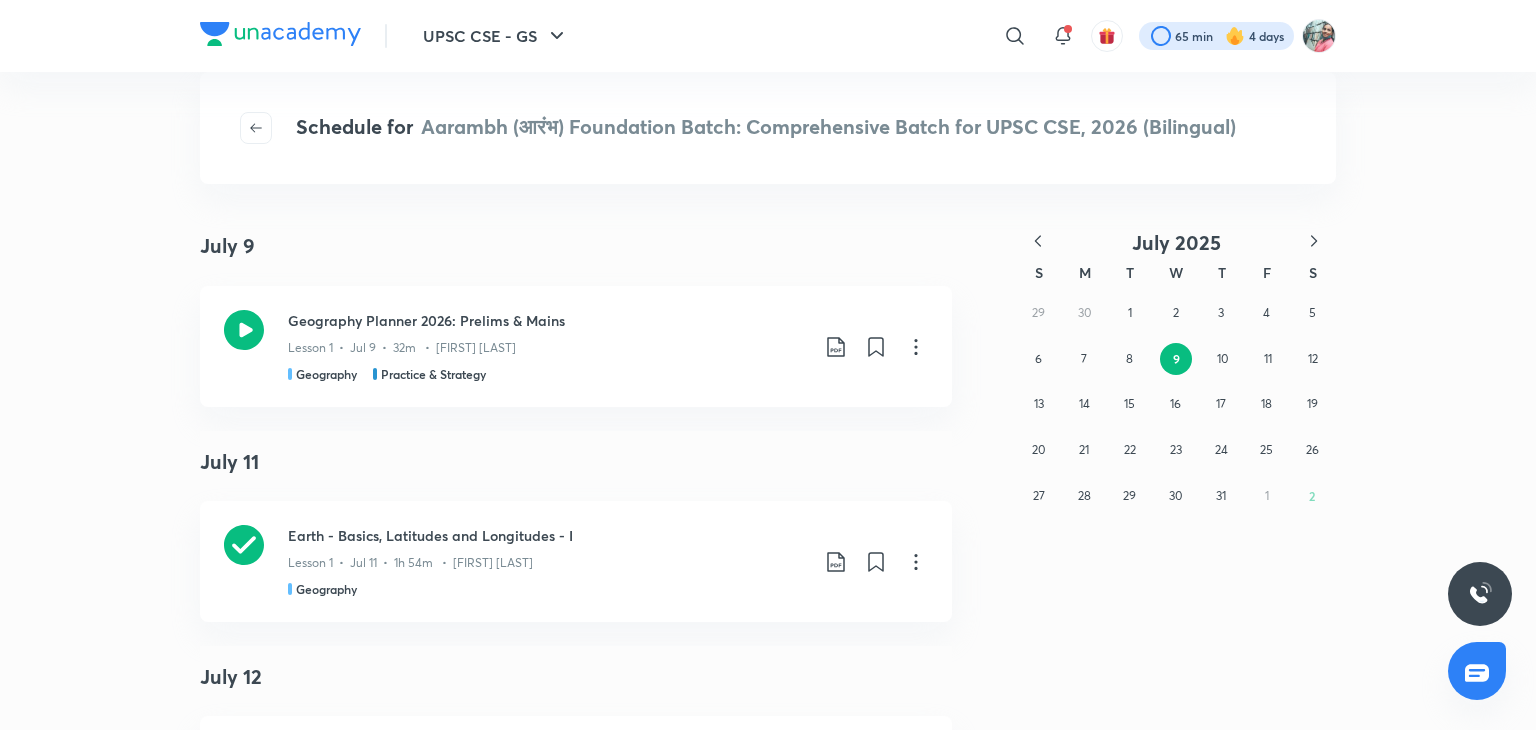 click at bounding box center [1216, 36] 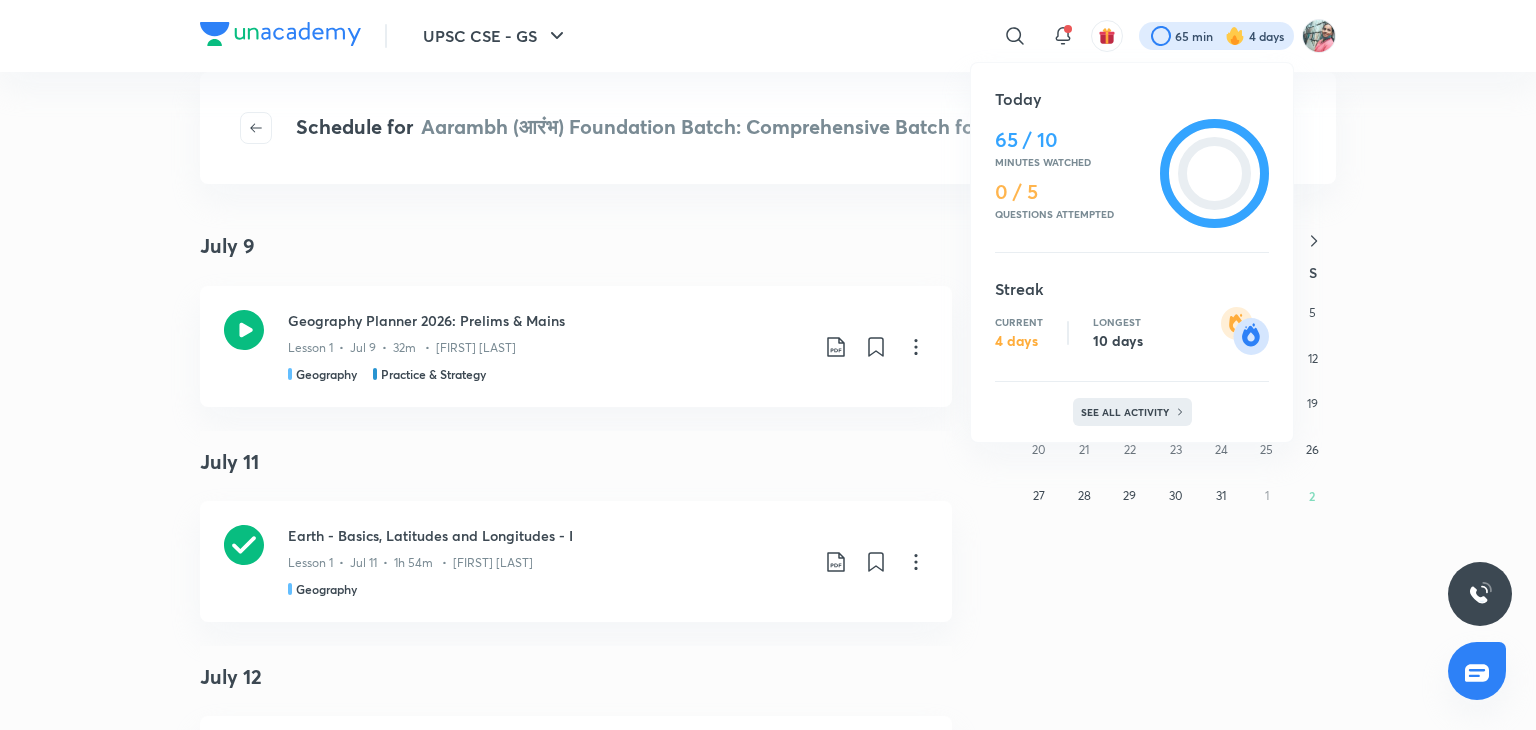 click on "See all activity" at bounding box center (1127, 412) 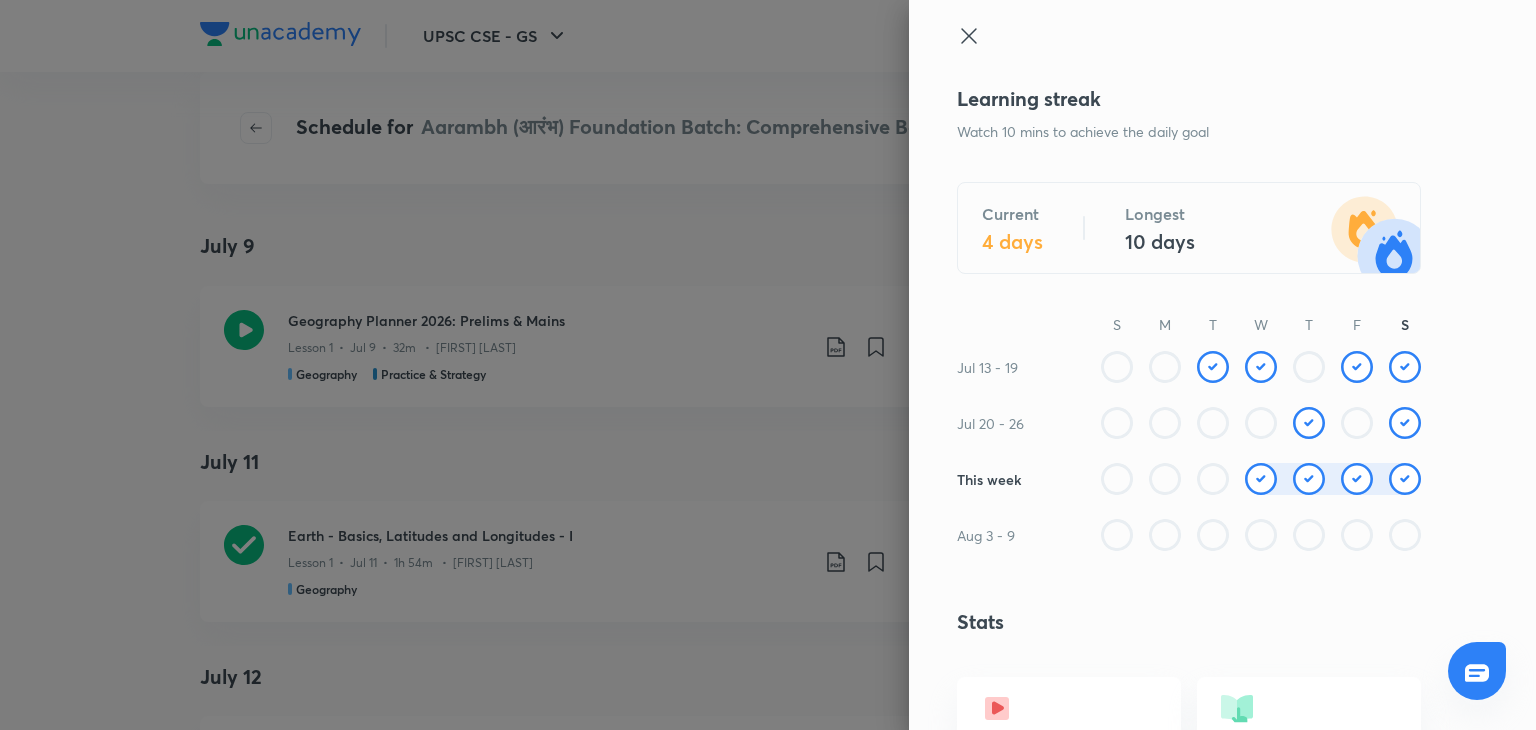 click 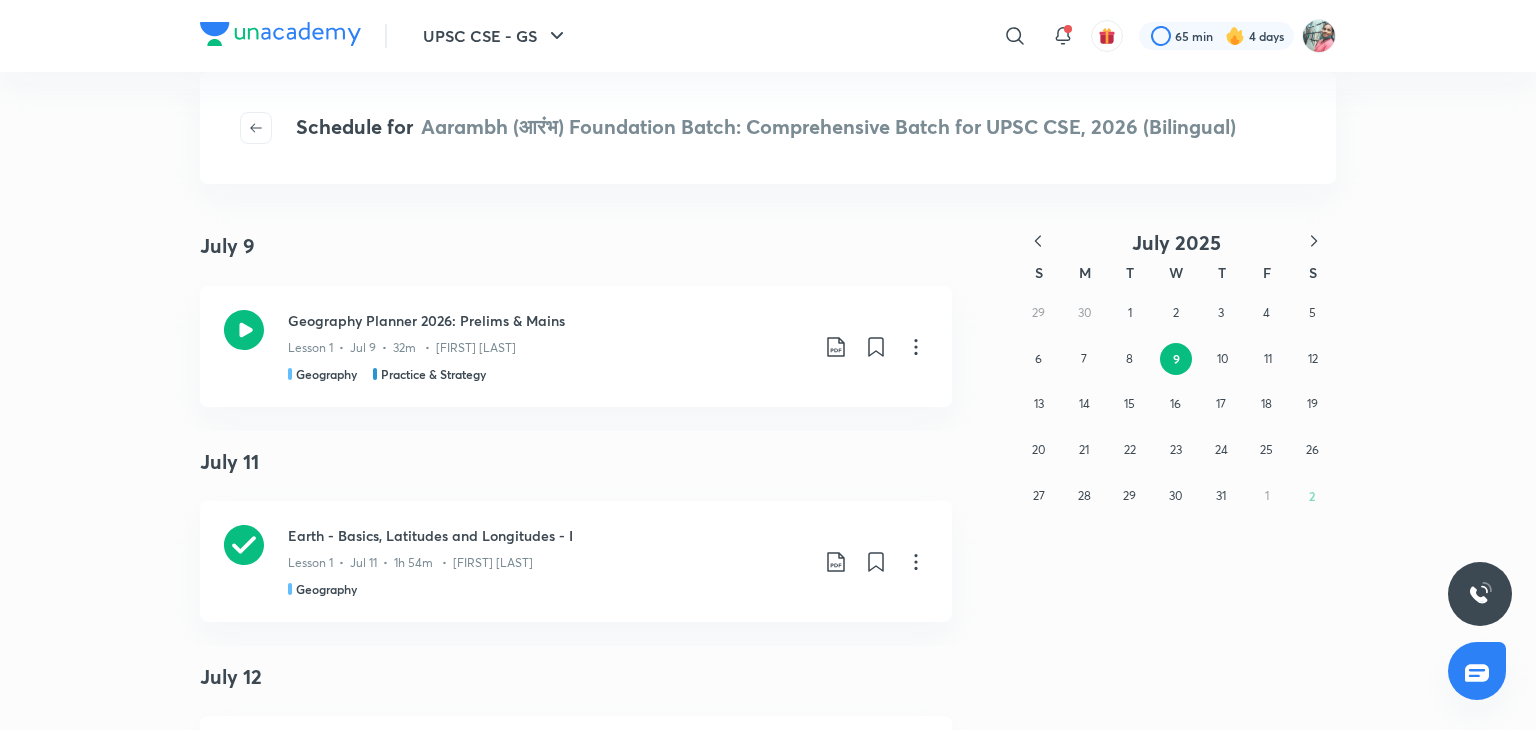 click on "​" at bounding box center (851, 36) 